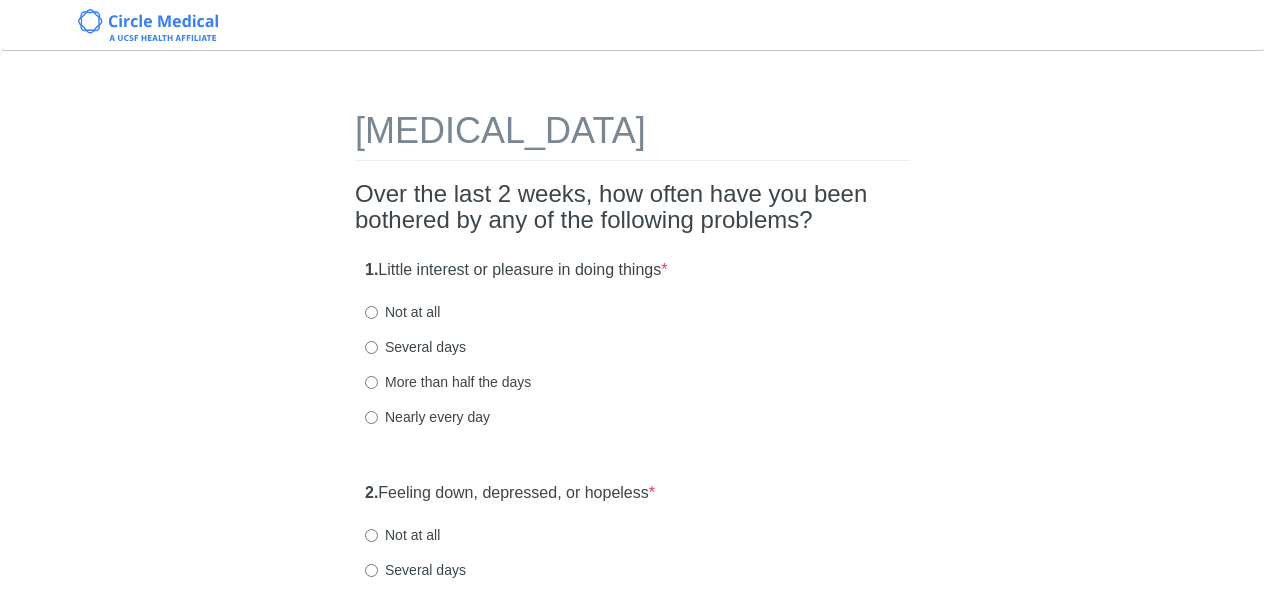 scroll, scrollTop: 0, scrollLeft: 0, axis: both 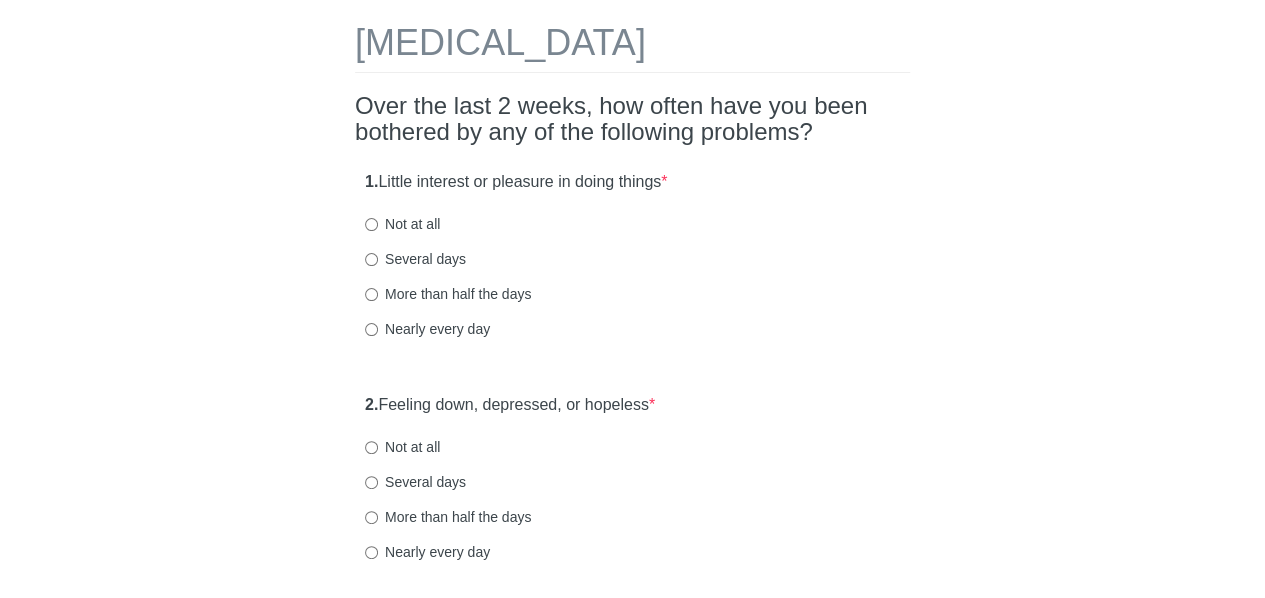 click on "[MEDICAL_DATA] Over the last 2 weeks, how often have you been bothered by any of the following problems? 1.  Little interest or pleasure in doing things  * Not at all Several days More than half the days Nearly every day 2.  Feeling down, depressed, or hopeless  * Not at all Several days More than half the days Nearly every day 3.  Trouble falling or staying asleep, or sleeping too much  * Not at all Several days More than half the days Nearly every day 4.  Feeling tired or having little energy  * Not at all Several days More than half the days Nearly every day 5.  Poor appetite or [MEDICAL_DATA]  * Not at all Several days More than half the days Nearly every day 6.  Feeling bad about yourself or that you are a failure or have let yourself or your family down  * Not at all Several days More than half the days Nearly every day 7.  Trouble concentrating on things, such as reading the newspaper or watching television  * Not at all Several days More than half the days Nearly every day 8.   * 9.   *" at bounding box center [633, 1120] 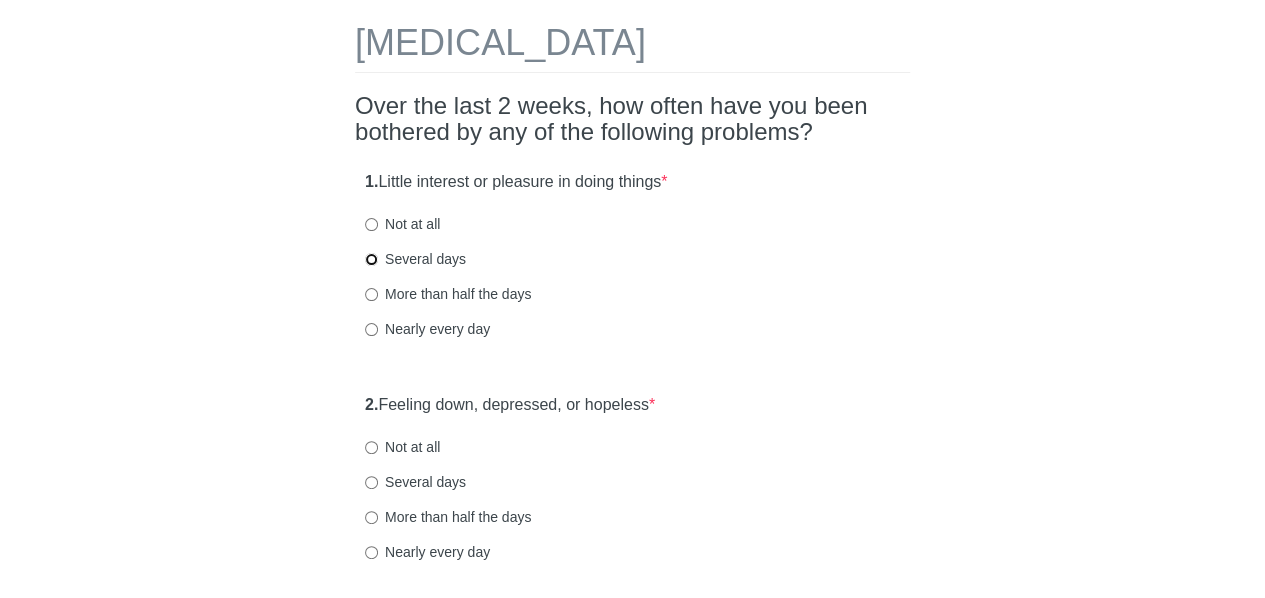 click on "Several days" at bounding box center [371, 259] 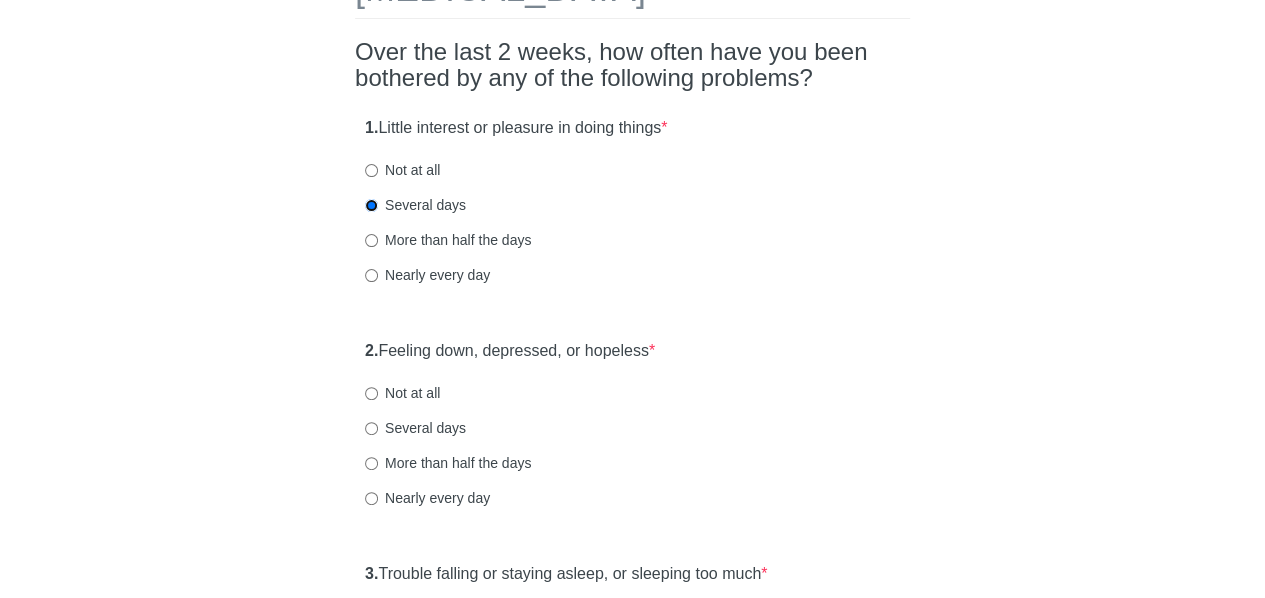 scroll, scrollTop: 246, scrollLeft: 0, axis: vertical 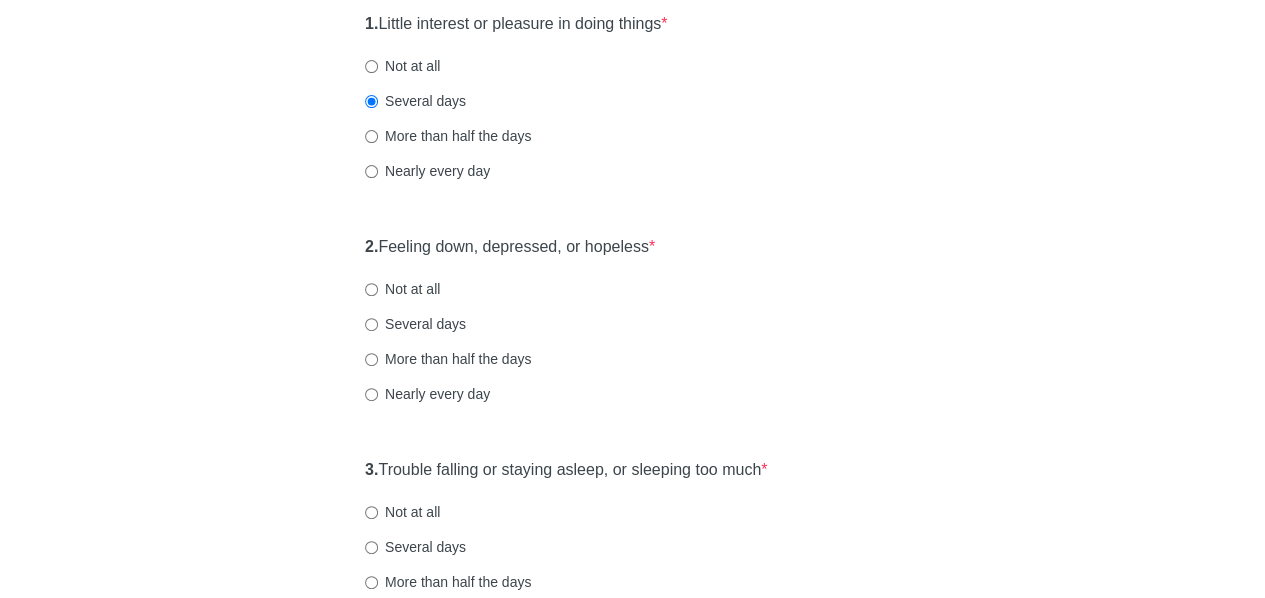 click on "[MEDICAL_DATA] Over the last 2 weeks, how often have you been bothered by any of the following problems? 1.  Little interest or pleasure in doing things  * Not at all Several days More than half the days Nearly every day 2.  Feeling down, depressed, or hopeless  * Not at all Several days More than half the days Nearly every day 3.  Trouble falling or staying asleep, or sleeping too much  * Not at all Several days More than half the days Nearly every day 4.  Feeling tired or having little energy  * Not at all Several days More than half the days Nearly every day 5.  Poor appetite or [MEDICAL_DATA]  * Not at all Several days More than half the days Nearly every day 6.  Feeling bad about yourself or that you are a failure or have let yourself or your family down  * Not at all Several days More than half the days Nearly every day 7.  Trouble concentrating on things, such as reading the newspaper or watching television  * Not at all Several days More than half the days Nearly every day 8.   * 9.   *" at bounding box center (633, 962) 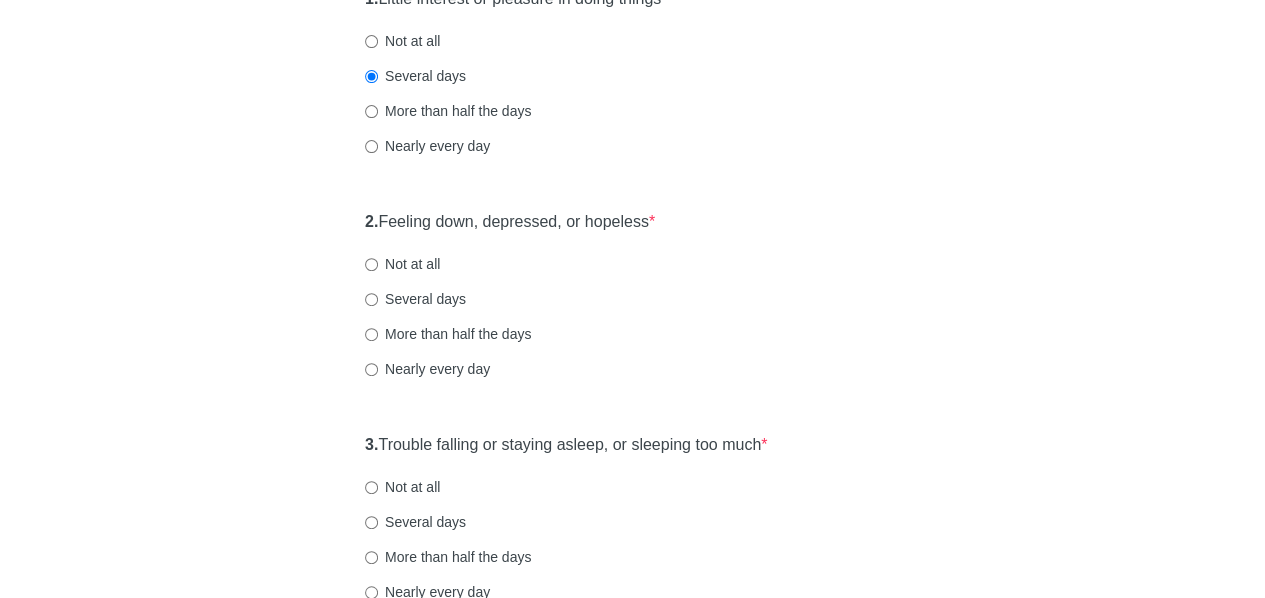 scroll, scrollTop: 273, scrollLeft: 0, axis: vertical 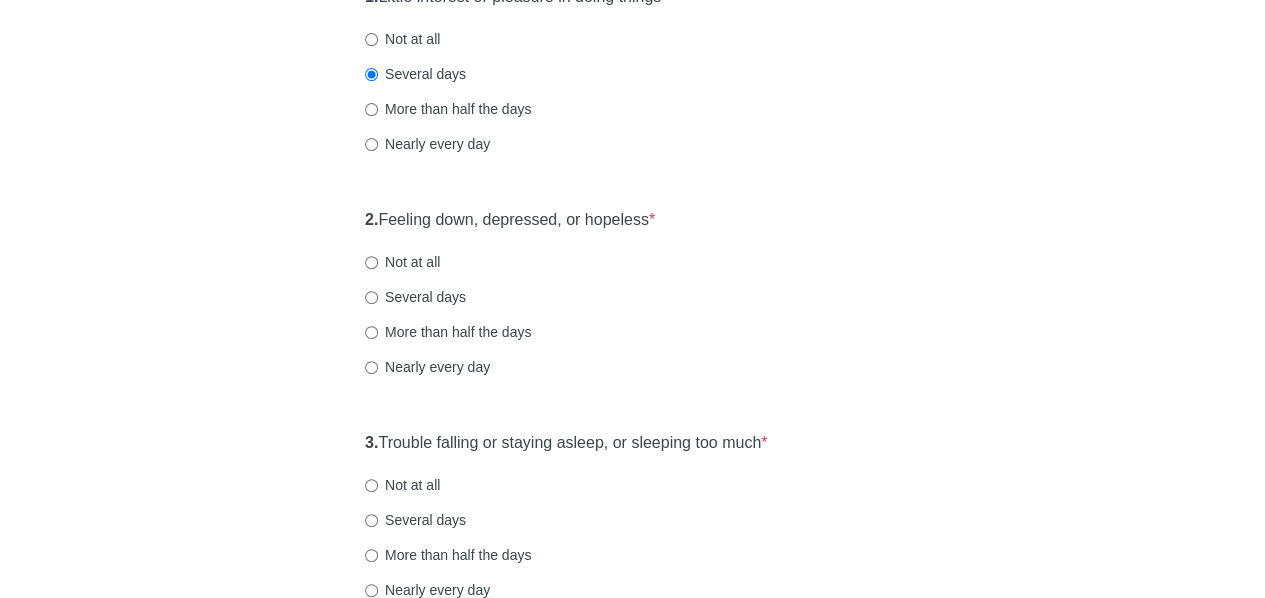 click on "Not at all" at bounding box center [402, 262] 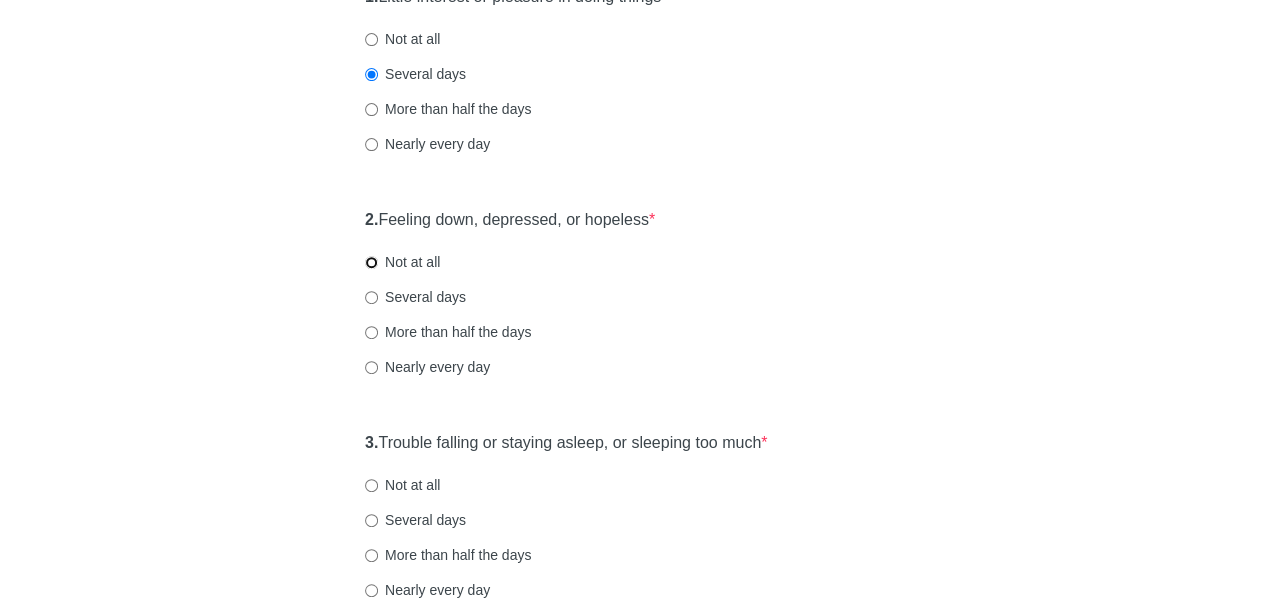 click on "Not at all" at bounding box center [371, 262] 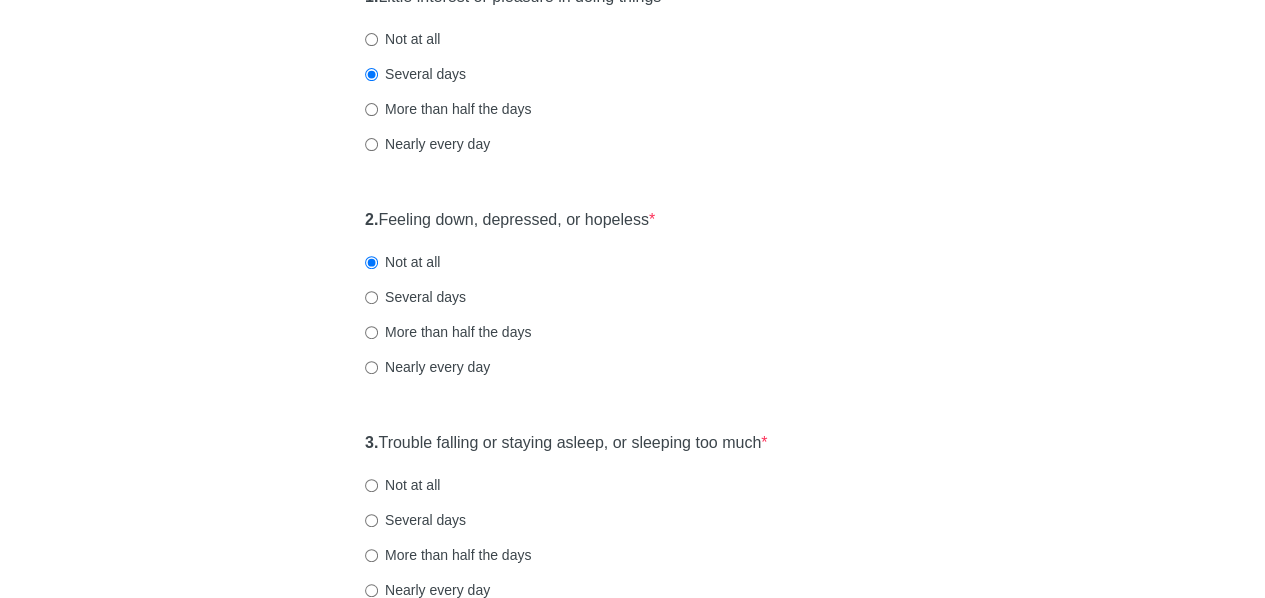 click on "[MEDICAL_DATA] Over the last 2 weeks, how often have you been bothered by any of the following problems? 1.  Little interest or pleasure in doing things  * Not at all Several days More than half the days Nearly every day 2.  Feeling down, depressed, or hopeless  * Not at all Several days More than half the days Nearly every day 3.  Trouble falling or staying asleep, or sleeping too much  * Not at all Several days More than half the days Nearly every day 4.  Feeling tired or having little energy  * Not at all Several days More than half the days Nearly every day 5.  Poor appetite or [MEDICAL_DATA]  * Not at all Several days More than half the days Nearly every day 6.  Feeling bad about yourself or that you are a failure or have let yourself or your family down  * Not at all Several days More than half the days Nearly every day 7.  Trouble concentrating on things, such as reading the newspaper or watching television  * Not at all Several days More than half the days Nearly every day 8.   * 9.   *" at bounding box center (633, 935) 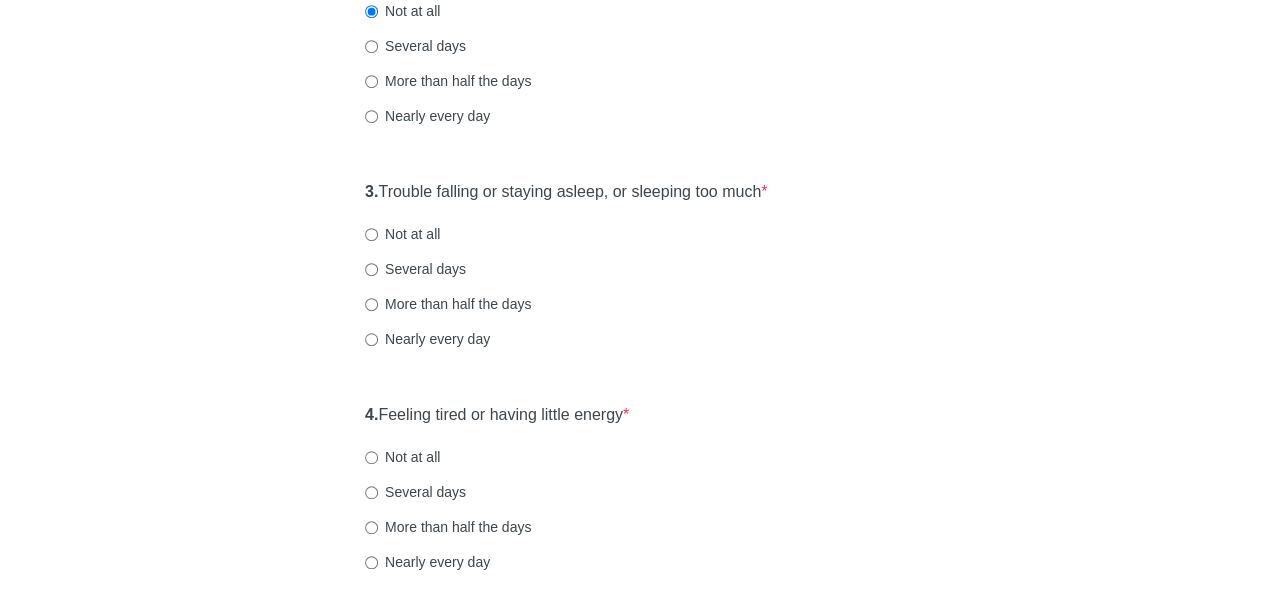 scroll, scrollTop: 525, scrollLeft: 0, axis: vertical 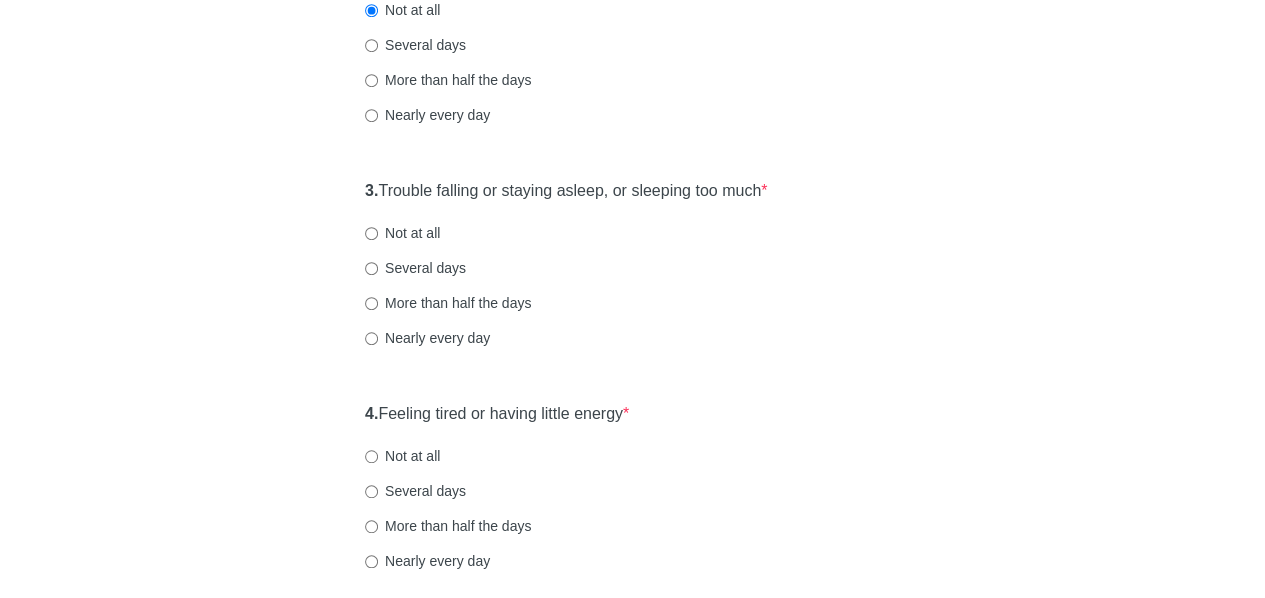 click on "Several days" at bounding box center (415, 268) 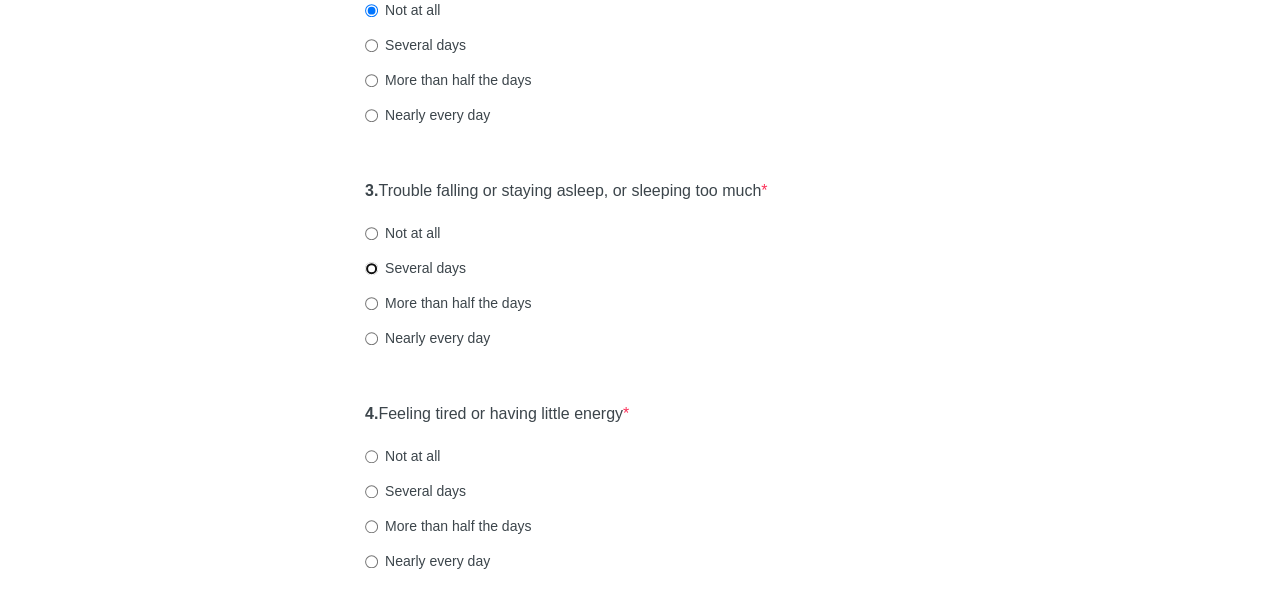 click on "Several days" at bounding box center [371, 268] 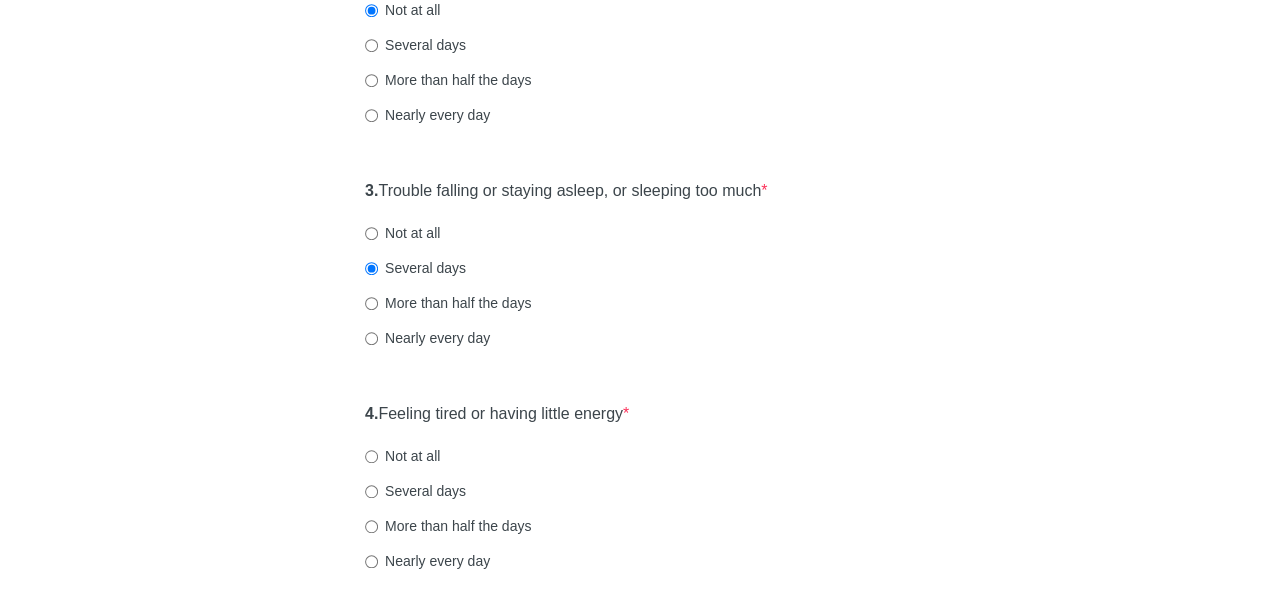 click on "[MEDICAL_DATA] Over the last 2 weeks, how often have you been bothered by any of the following problems? 1.  Little interest or pleasure in doing things  * Not at all Several days More than half the days Nearly every day 2.  Feeling down, depressed, or hopeless  * Not at all Several days More than half the days Nearly every day 3.  Trouble falling or staying asleep, or sleeping too much  * Not at all Several days More than half the days Nearly every day 4.  Feeling tired or having little energy  * Not at all Several days More than half the days Nearly every day 5.  Poor appetite or [MEDICAL_DATA]  * Not at all Several days More than half the days Nearly every day 6.  Feeling bad about yourself or that you are a failure or have let yourself or your family down  * Not at all Several days More than half the days Nearly every day 7.  Trouble concentrating on things, such as reading the newspaper or watching television  * Not at all Several days More than half the days Nearly every day 8.   * 9.   *" at bounding box center [633, 683] 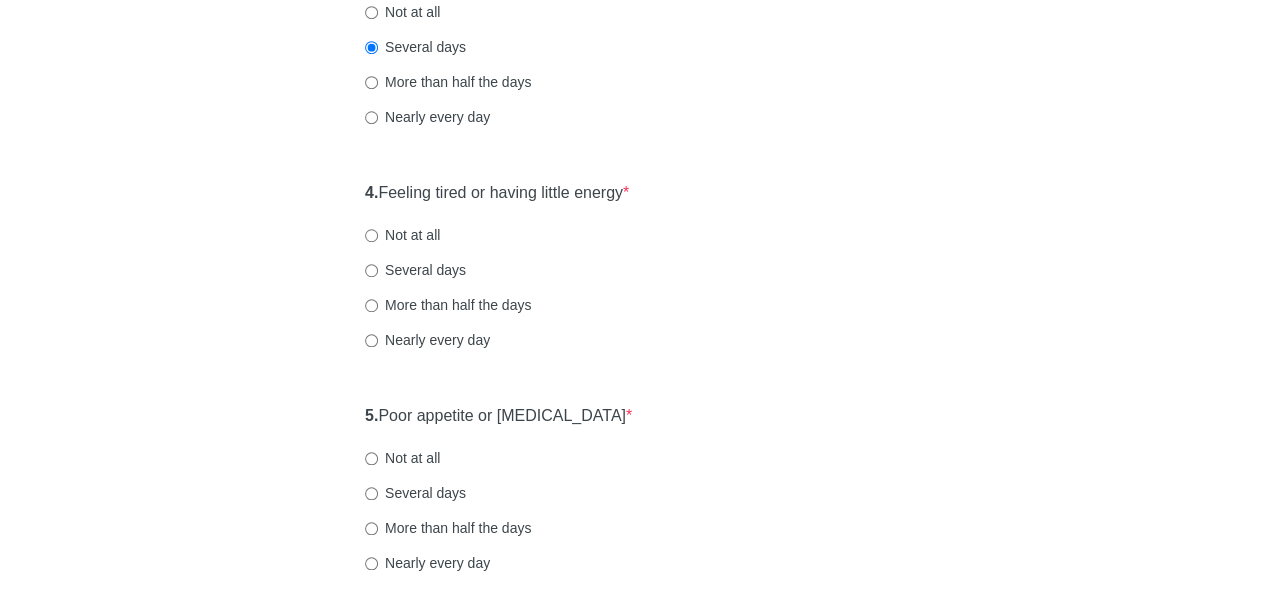 scroll, scrollTop: 756, scrollLeft: 0, axis: vertical 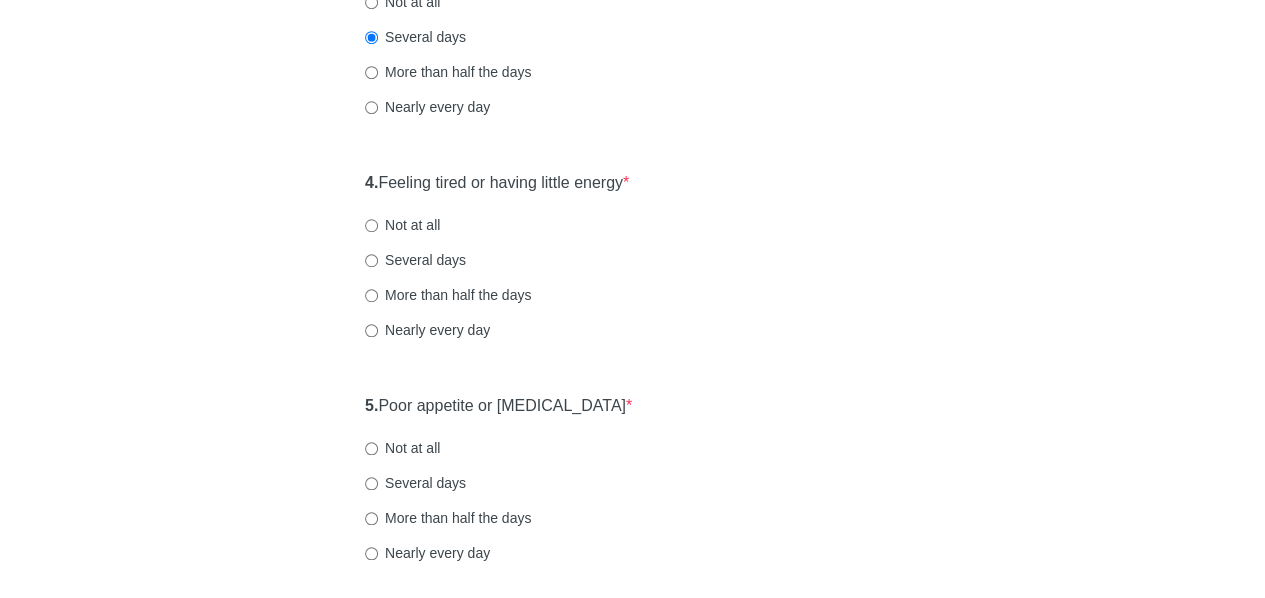click on "[MEDICAL_DATA] Over the last 2 weeks, how often have you been bothered by any of the following problems? 1.  Little interest or pleasure in doing things  * Not at all Several days More than half the days Nearly every day 2.  Feeling down, depressed, or hopeless  * Not at all Several days More than half the days Nearly every day 3.  Trouble falling or staying asleep, or sleeping too much  * Not at all Several days More than half the days Nearly every day 4.  Feeling tired or having little energy  * Not at all Several days More than half the days Nearly every day 5.  Poor appetite or [MEDICAL_DATA]  * Not at all Several days More than half the days Nearly every day 6.  Feeling bad about yourself or that you are a failure or have let yourself or your family down  * Not at all Several days More than half the days Nearly every day 7.  Trouble concentrating on things, such as reading the newspaper or watching television  * Not at all Several days More than half the days Nearly every day 8.   * 9.   *" at bounding box center (633, 452) 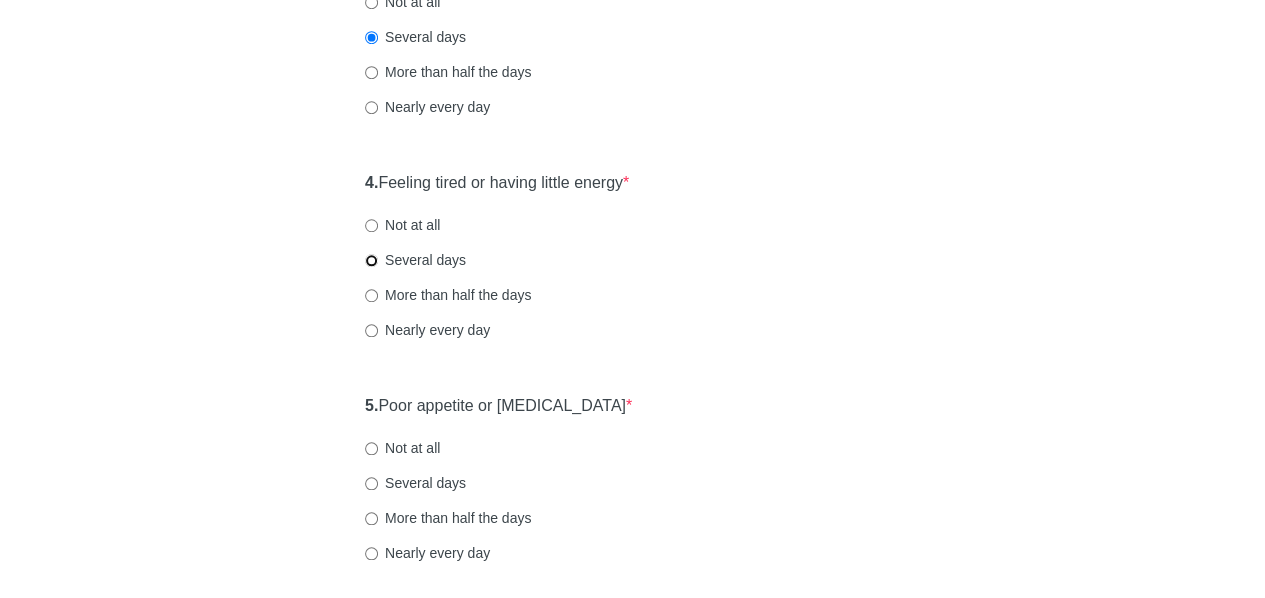 radio on "true" 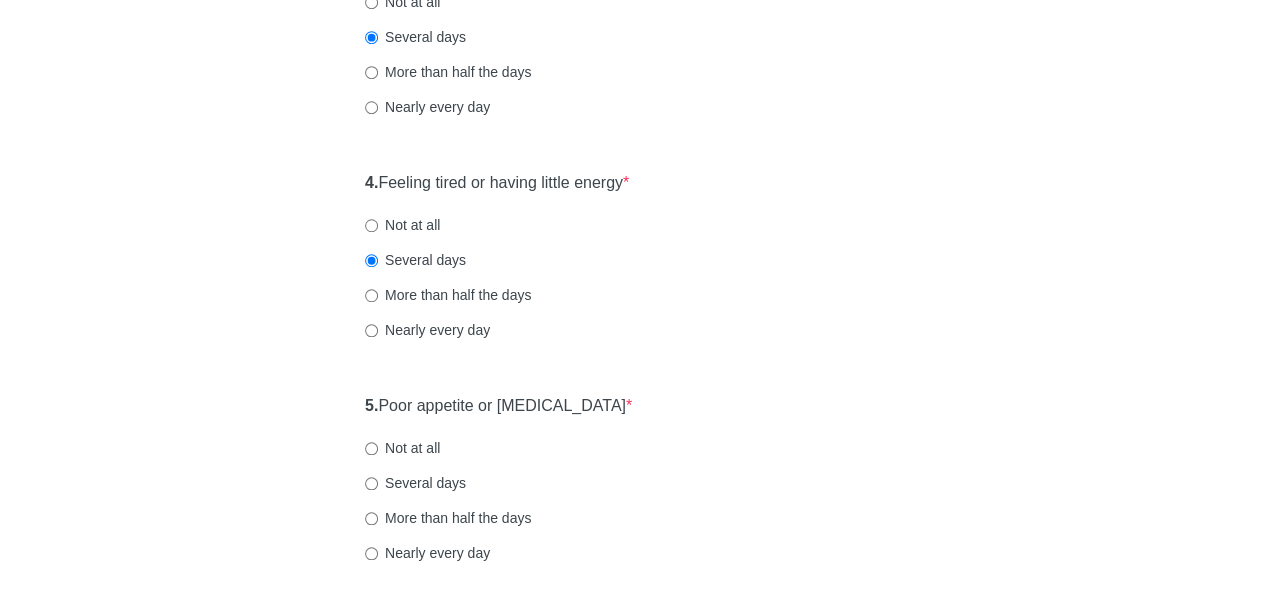 click on "[MEDICAL_DATA] Over the last 2 weeks, how often have you been bothered by any of the following problems? 1.  Little interest or pleasure in doing things  * Not at all Several days More than half the days Nearly every day 2.  Feeling down, depressed, or hopeless  * Not at all Several days More than half the days Nearly every day 3.  Trouble falling or staying asleep, or sleeping too much  * Not at all Several days More than half the days Nearly every day 4.  Feeling tired or having little energy  * Not at all Several days More than half the days Nearly every day 5.  Poor appetite or [MEDICAL_DATA]  * Not at all Several days More than half the days Nearly every day 6.  Feeling bad about yourself or that you are a failure or have let yourself or your family down  * Not at all Several days More than half the days Nearly every day 7.  Trouble concentrating on things, such as reading the newspaper or watching television  * Not at all Several days More than half the days Nearly every day 8.   * 9.   *" at bounding box center [633, 452] 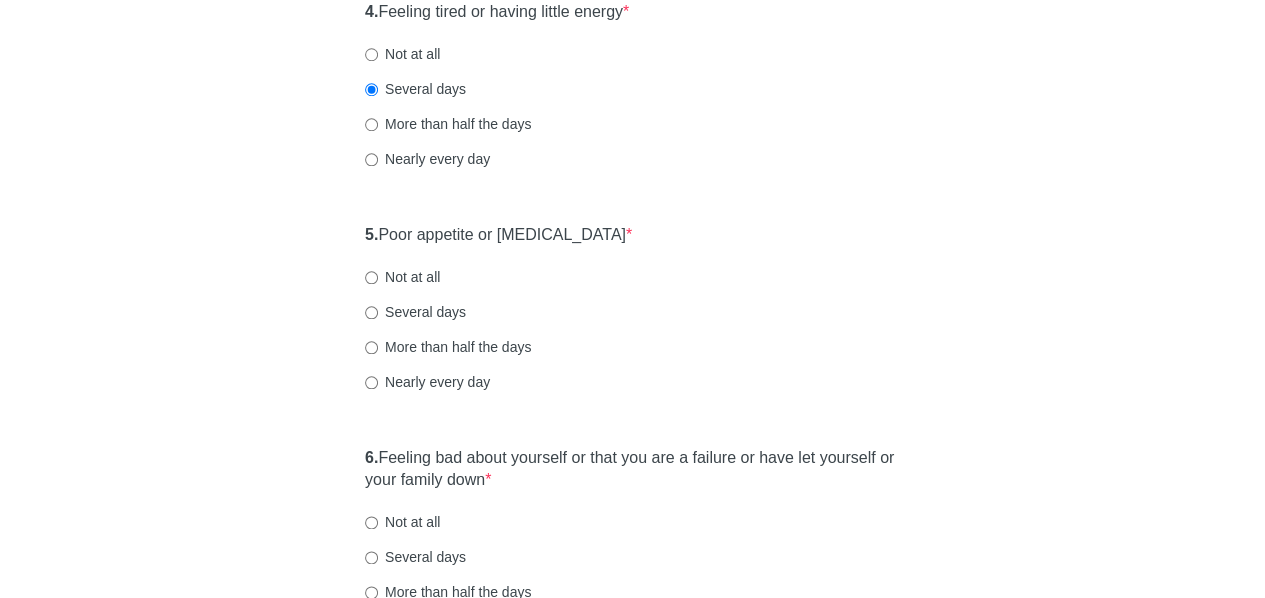 scroll, scrollTop: 928, scrollLeft: 0, axis: vertical 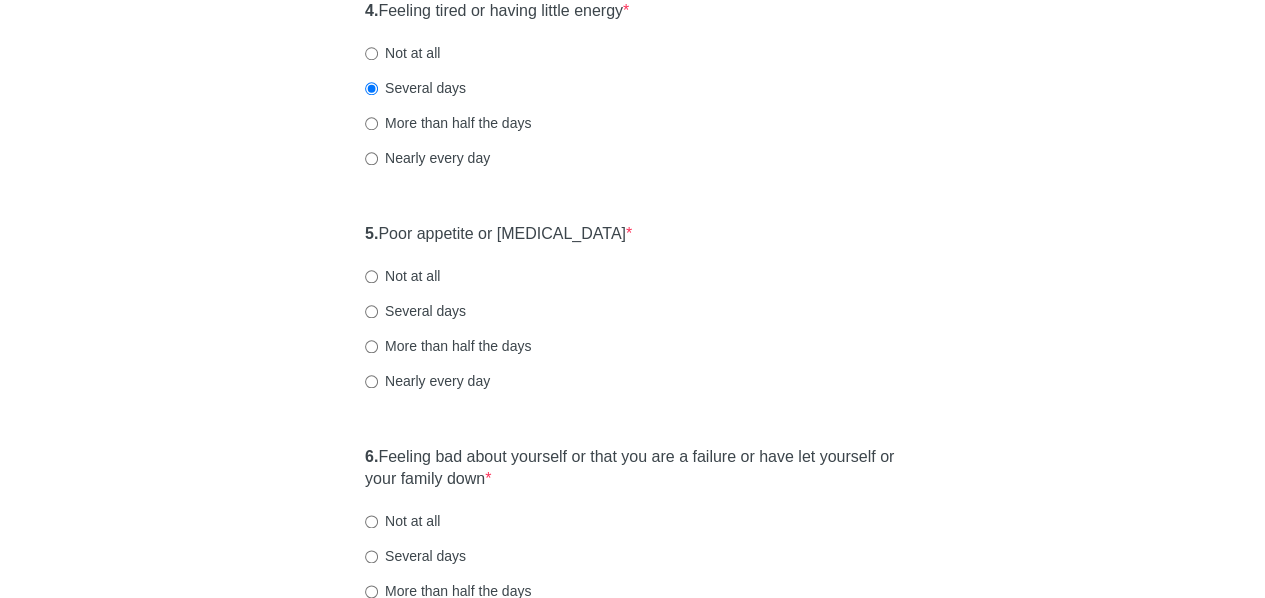 click on "[MEDICAL_DATA] Over the last 2 weeks, how often have you been bothered by any of the following problems? 1.  Little interest or pleasure in doing things  * Not at all Several days More than half the days Nearly every day 2.  Feeling down, depressed, or hopeless  * Not at all Several days More than half the days Nearly every day 3.  Trouble falling or staying asleep, or sleeping too much  * Not at all Several days More than half the days Nearly every day 4.  Feeling tired or having little energy  * Not at all Several days More than half the days Nearly every day 5.  Poor appetite or [MEDICAL_DATA]  * Not at all Several days More than half the days Nearly every day 6.  Feeling bad about yourself or that you are a failure or have let yourself or your family down  * Not at all Several days More than half the days Nearly every day 7.  Trouble concentrating on things, such as reading the newspaper or watching television  * Not at all Several days More than half the days Nearly every day 8.   * 9.   *" at bounding box center (633, 280) 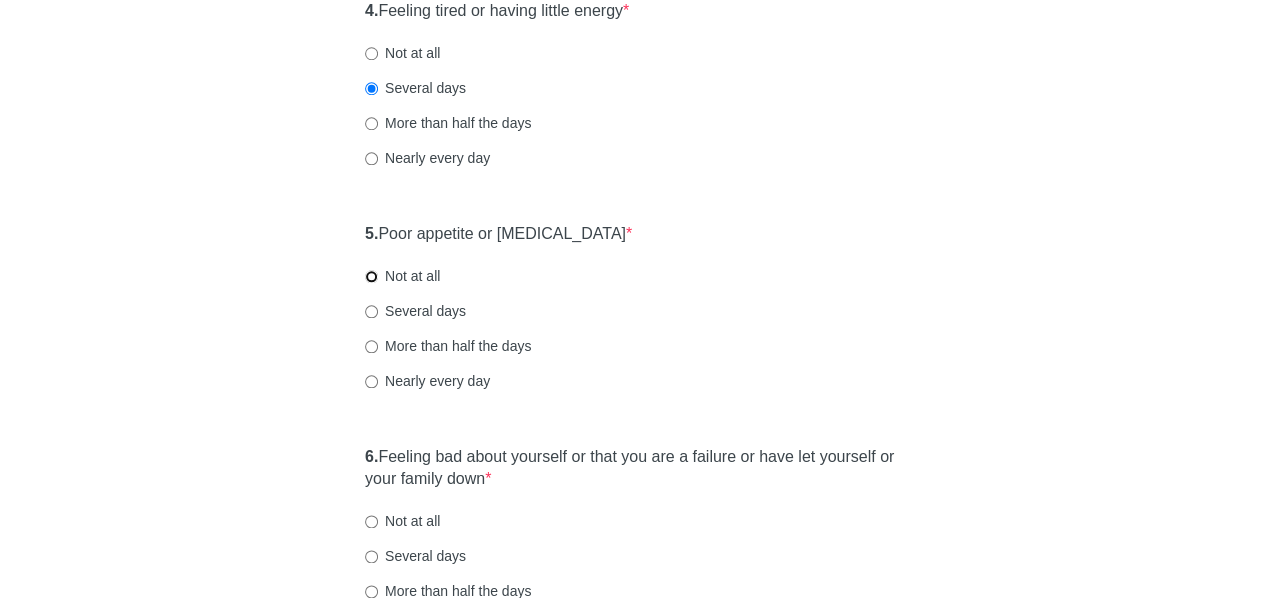 click on "Not at all" at bounding box center (371, 276) 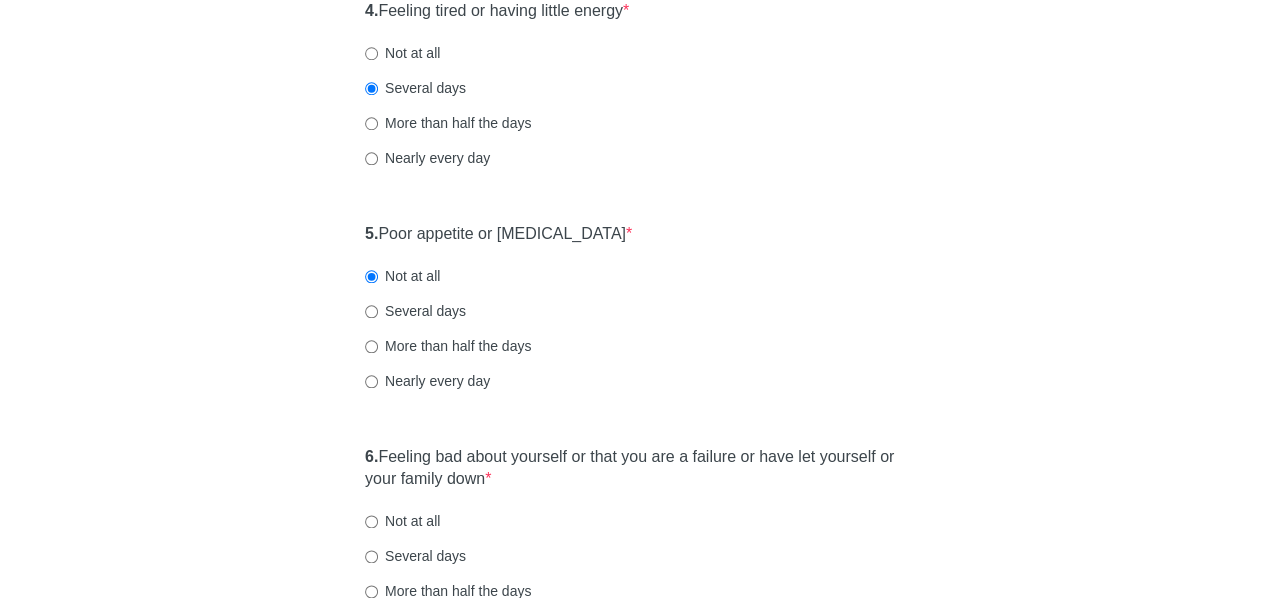 click on "[MEDICAL_DATA] Over the last 2 weeks, how often have you been bothered by any of the following problems? 1.  Little interest or pleasure in doing things  * Not at all Several days More than half the days Nearly every day 2.  Feeling down, depressed, or hopeless  * Not at all Several days More than half the days Nearly every day 3.  Trouble falling or staying asleep, or sleeping too much  * Not at all Several days More than half the days Nearly every day 4.  Feeling tired or having little energy  * Not at all Several days More than half the days Nearly every day 5.  Poor appetite or [MEDICAL_DATA]  * Not at all Several days More than half the days Nearly every day 6.  Feeling bad about yourself or that you are a failure or have let yourself or your family down  * Not at all Several days More than half the days Nearly every day 7.  Trouble concentrating on things, such as reading the newspaper or watching television  * Not at all Several days More than half the days Nearly every day 8.   * 9.   *" at bounding box center [633, 280] 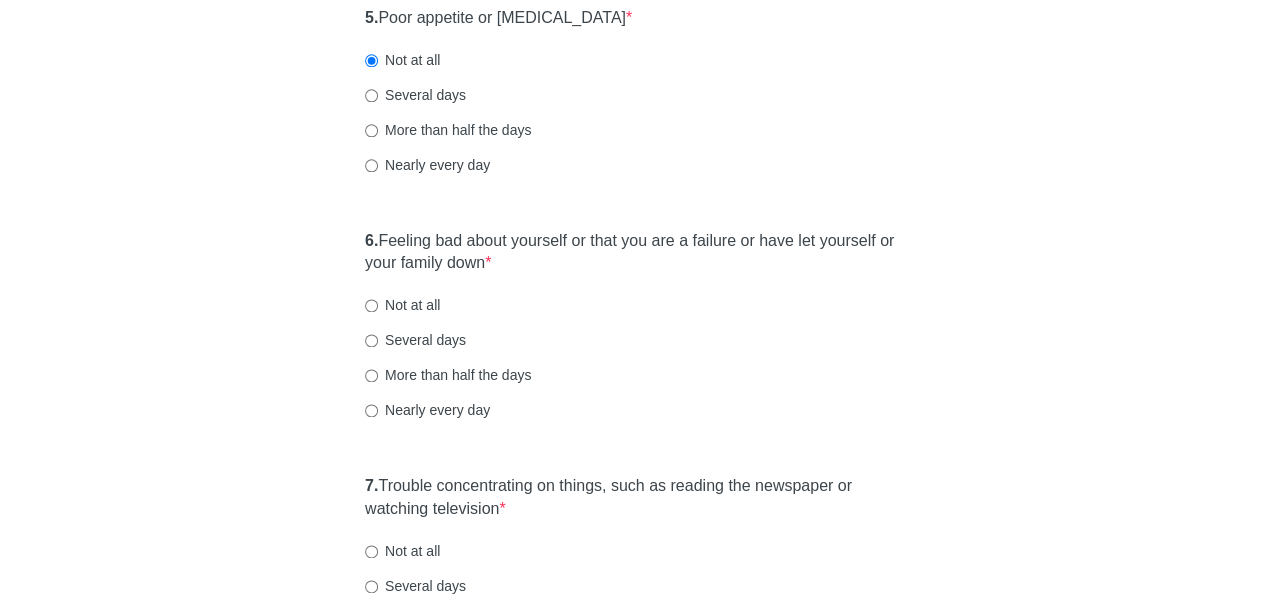 click on "[MEDICAL_DATA] Over the last 2 weeks, how often have you been bothered by any of the following problems? 1.  Little interest or pleasure in doing things  * Not at all Several days More than half the days Nearly every day 2.  Feeling down, depressed, or hopeless  * Not at all Several days More than half the days Nearly every day 3.  Trouble falling or staying asleep, or sleeping too much  * Not at all Several days More than half the days Nearly every day 4.  Feeling tired or having little energy  * Not at all Several days More than half the days Nearly every day 5.  Poor appetite or [MEDICAL_DATA]  * Not at all Several days More than half the days Nearly every day 6.  Feeling bad about yourself or that you are a failure or have let yourself or your family down  * Not at all Several days More than half the days Nearly every day 7.  Trouble concentrating on things, such as reading the newspaper or watching television  * Not at all Several days More than half the days Nearly every day 8.   * 9.   *" at bounding box center (633, 64) 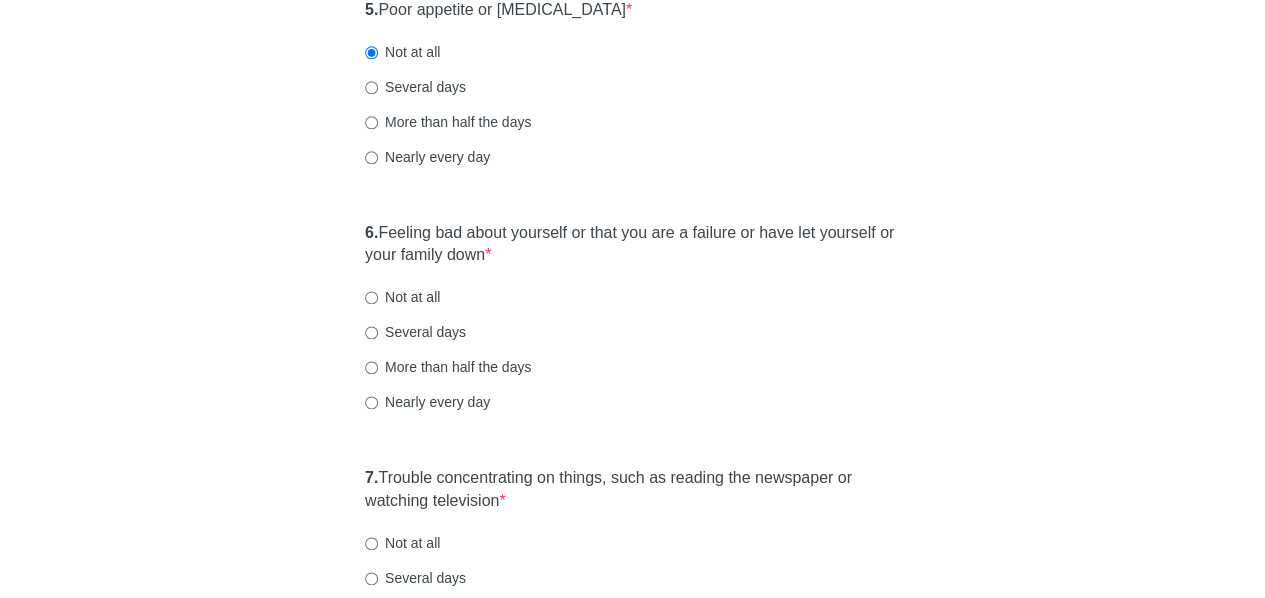 scroll, scrollTop: 1166, scrollLeft: 0, axis: vertical 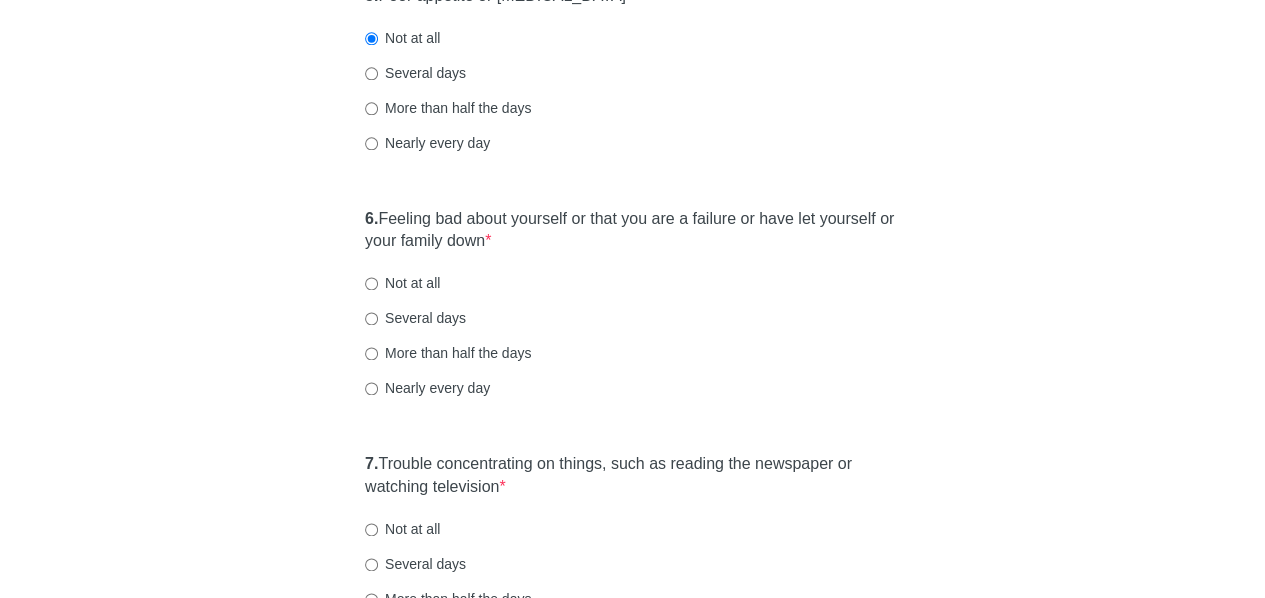 click on "Not at all" at bounding box center (632, 283) 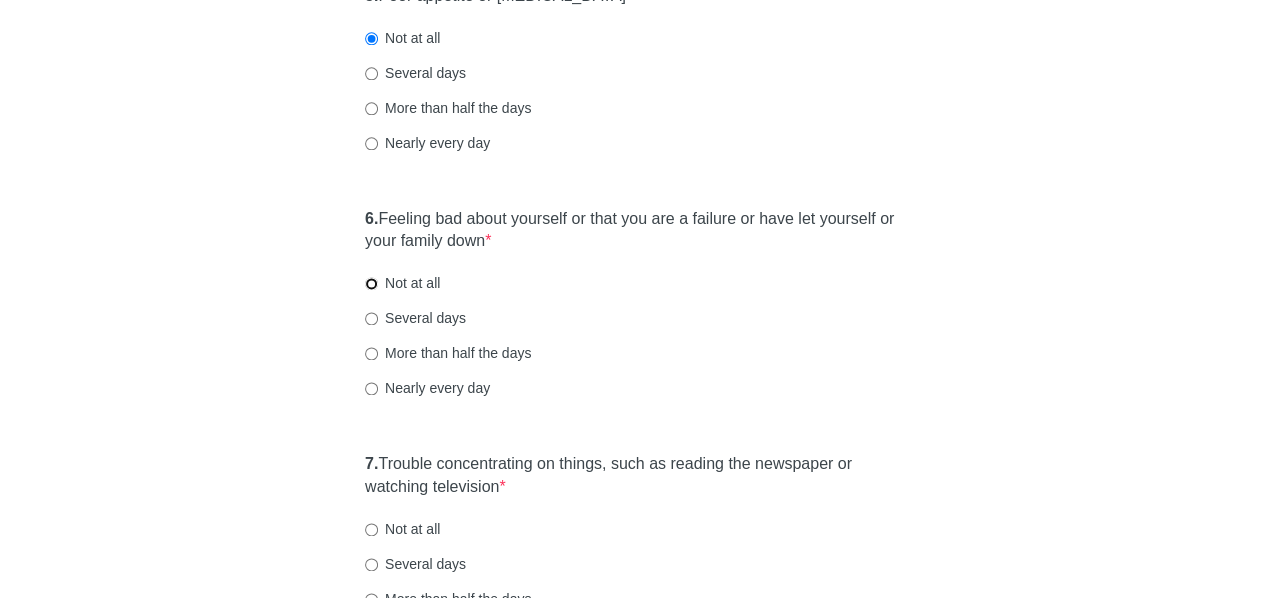click on "Not at all" at bounding box center (371, 283) 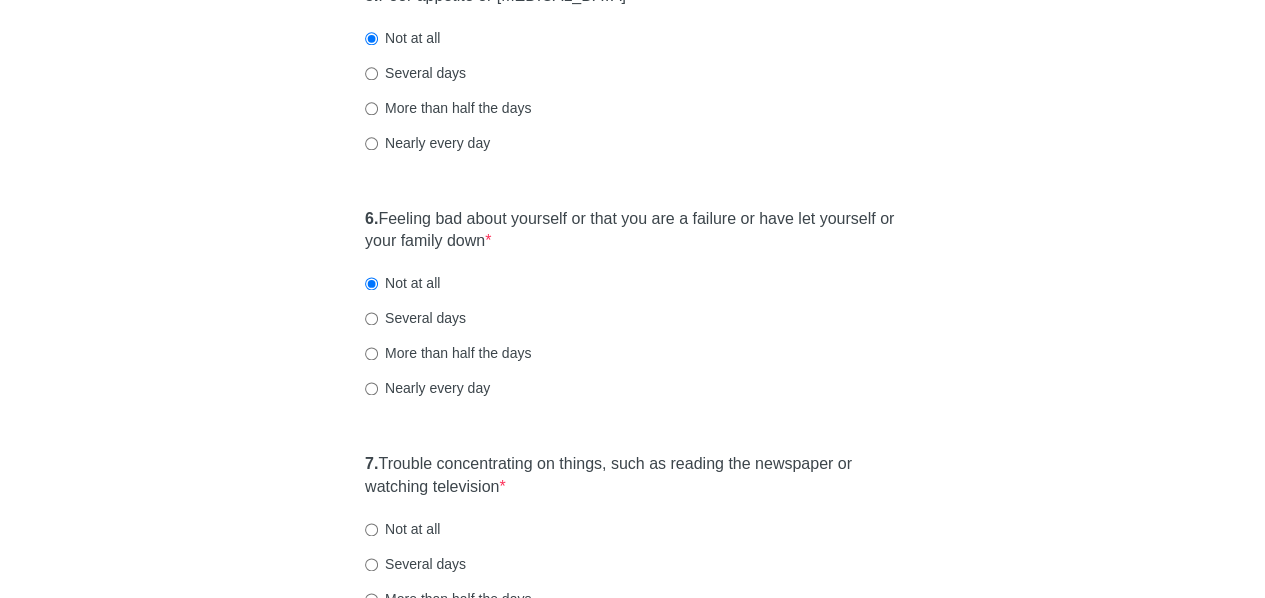 click on "[MEDICAL_DATA] Over the last 2 weeks, how often have you been bothered by any of the following problems? 1.  Little interest or pleasure in doing things  * Not at all Several days More than half the days Nearly every day 2.  Feeling down, depressed, or hopeless  * Not at all Several days More than half the days Nearly every day 3.  Trouble falling or staying asleep, or sleeping too much  * Not at all Several days More than half the days Nearly every day 4.  Feeling tired or having little energy  * Not at all Several days More than half the days Nearly every day 5.  Poor appetite or [MEDICAL_DATA]  * Not at all Several days More than half the days Nearly every day 6.  Feeling bad about yourself or that you are a failure or have let yourself or your family down  * Not at all Several days More than half the days Nearly every day 7.  Trouble concentrating on things, such as reading the newspaper or watching television  * Not at all Several days More than half the days Nearly every day 8.   * 9.   *" at bounding box center [633, 42] 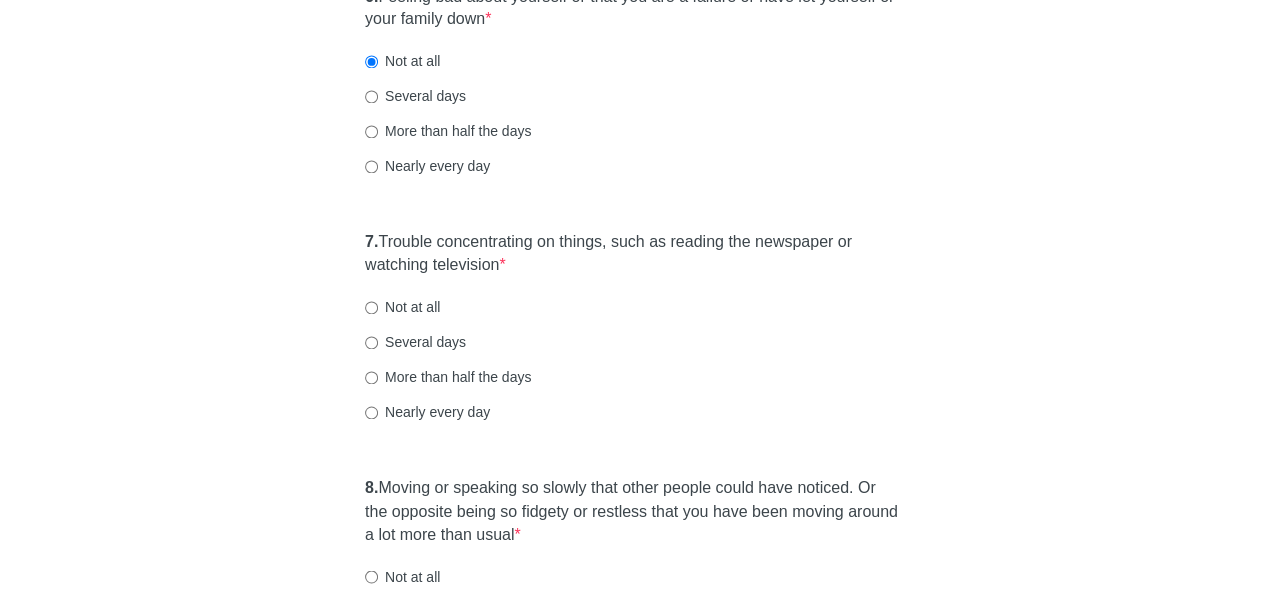click on "[MEDICAL_DATA] Over the last 2 weeks, how often have you been bothered by any of the following problems? 1.  Little interest or pleasure in doing things  * Not at all Several days More than half the days Nearly every day 2.  Feeling down, depressed, or hopeless  * Not at all Several days More than half the days Nearly every day 3.  Trouble falling or staying asleep, or sleeping too much  * Not at all Several days More than half the days Nearly every day 4.  Feeling tired or having little energy  * Not at all Several days More than half the days Nearly every day 5.  Poor appetite or [MEDICAL_DATA]  * Not at all Several days More than half the days Nearly every day 6.  Feeling bad about yourself or that you are a failure or have let yourself or your family down  * Not at all Several days More than half the days Nearly every day 7.  Trouble concentrating on things, such as reading the newspaper or watching television  * Not at all Several days More than half the days Nearly every day 8.   * 9.   *" at bounding box center (633, -180) 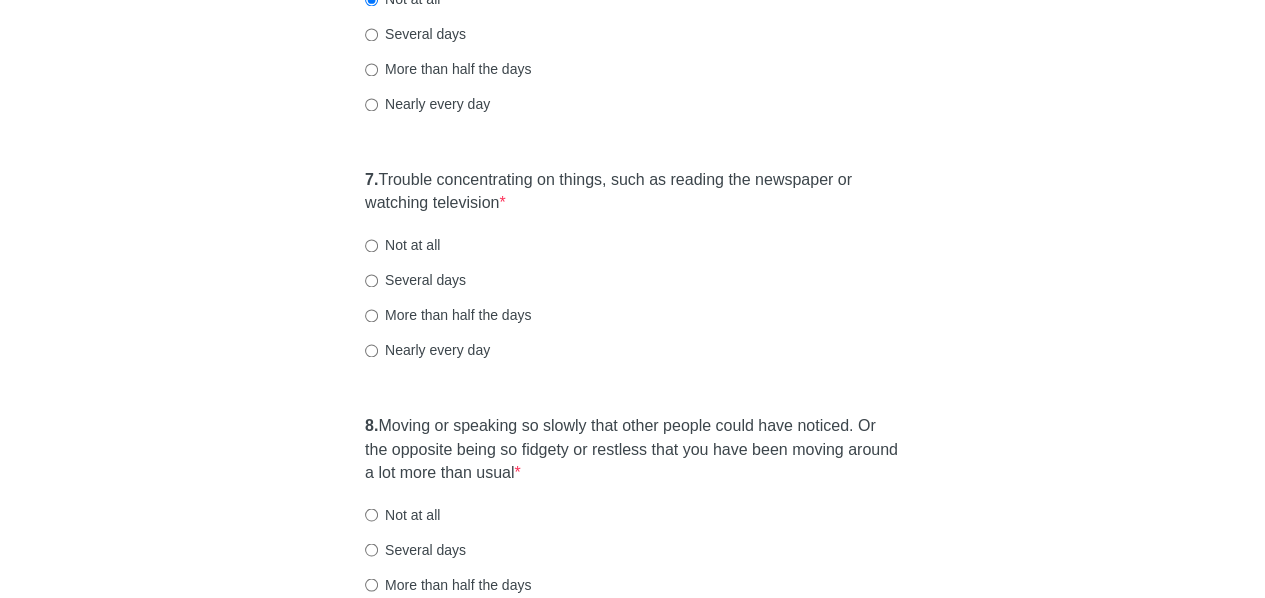 scroll, scrollTop: 1460, scrollLeft: 0, axis: vertical 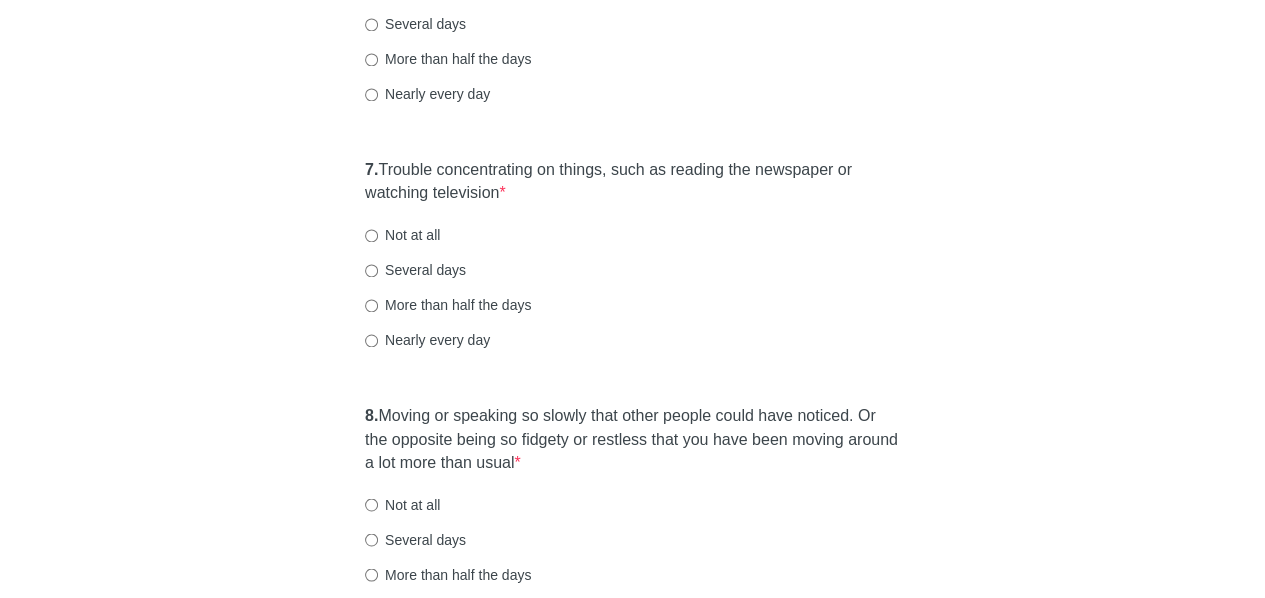 click on "Several days" at bounding box center [415, 270] 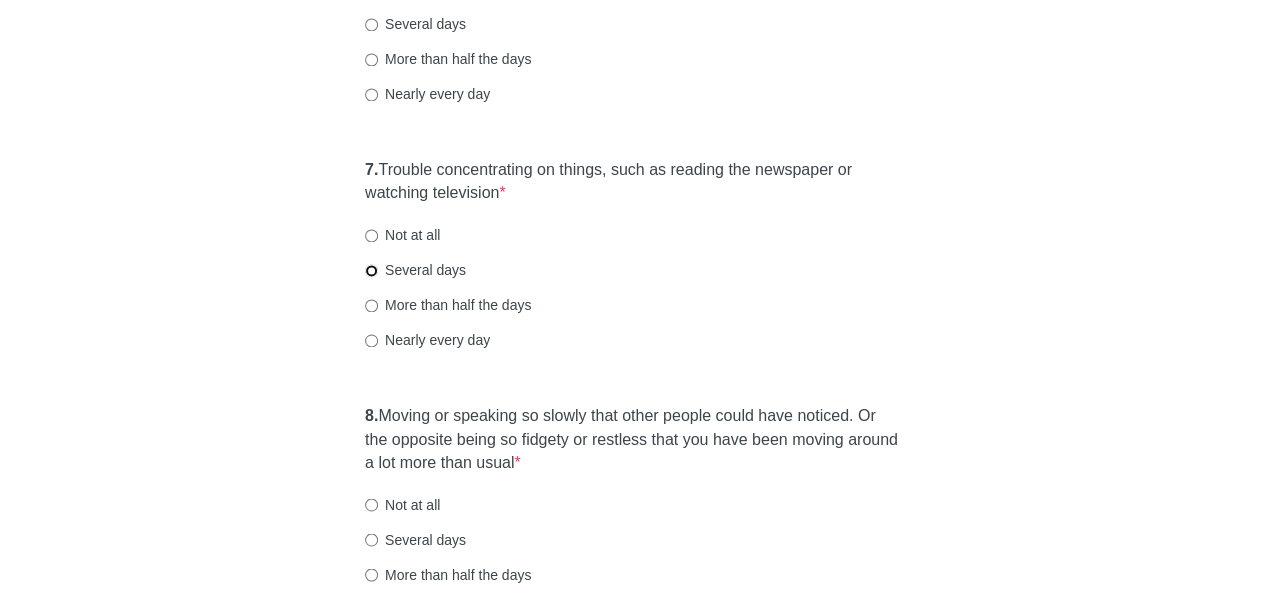 click on "Several days" at bounding box center (371, 270) 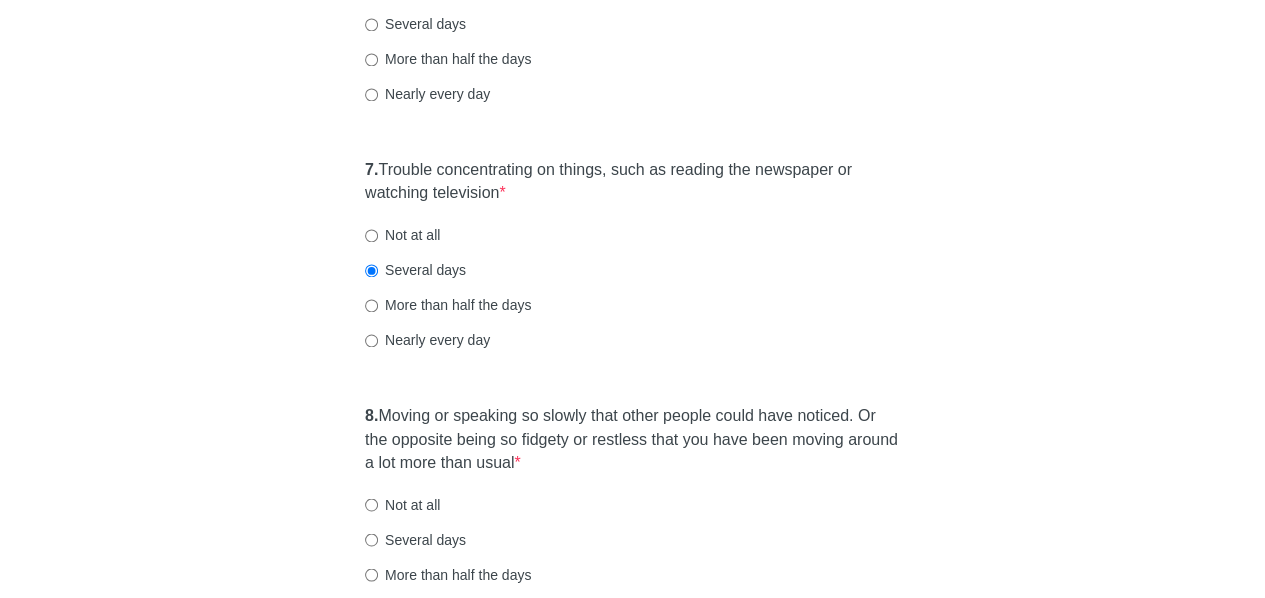 click on "[MEDICAL_DATA] Over the last 2 weeks, how often have you been bothered by any of the following problems? 1.  Little interest or pleasure in doing things  * Not at all Several days More than half the days Nearly every day 2.  Feeling down, depressed, or hopeless  * Not at all Several days More than half the days Nearly every day 3.  Trouble falling or staying asleep, or sleeping too much  * Not at all Several days More than half the days Nearly every day 4.  Feeling tired or having little energy  * Not at all Several days More than half the days Nearly every day 5.  Poor appetite or [MEDICAL_DATA]  * Not at all Several days More than half the days Nearly every day 6.  Feeling bad about yourself or that you are a failure or have let yourself or your family down  * Not at all Several days More than half the days Nearly every day 7.  Trouble concentrating on things, such as reading the newspaper or watching television  * Not at all Several days More than half the days Nearly every day 8.   * 9.   *" at bounding box center [633, -252] 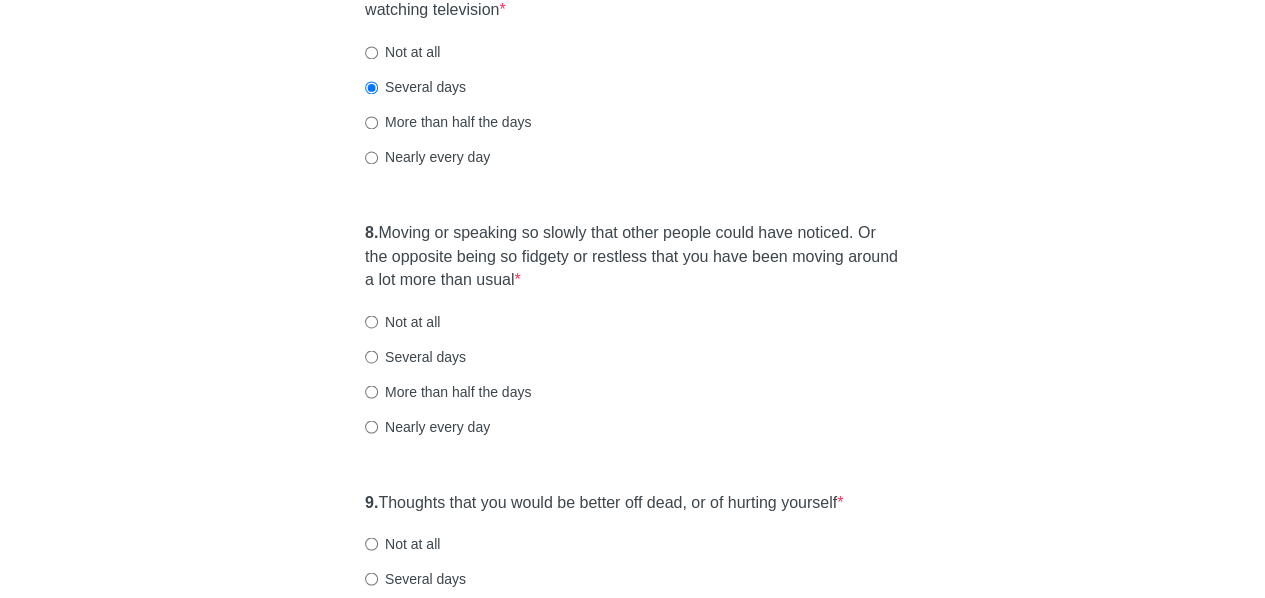 click on "[MEDICAL_DATA] Over the last 2 weeks, how often have you been bothered by any of the following problems? 1.  Little interest or pleasure in doing things  * Not at all Several days More than half the days Nearly every day 2.  Feeling down, depressed, or hopeless  * Not at all Several days More than half the days Nearly every day 3.  Trouble falling or staying asleep, or sleeping too much  * Not at all Several days More than half the days Nearly every day 4.  Feeling tired or having little energy  * Not at all Several days More than half the days Nearly every day 5.  Poor appetite or [MEDICAL_DATA]  * Not at all Several days More than half the days Nearly every day 6.  Feeling bad about yourself or that you are a failure or have let yourself or your family down  * Not at all Several days More than half the days Nearly every day 7.  Trouble concentrating on things, such as reading the newspaper or watching television  * Not at all Several days More than half the days Nearly every day 8.   * 9.   *" at bounding box center [633, -435] 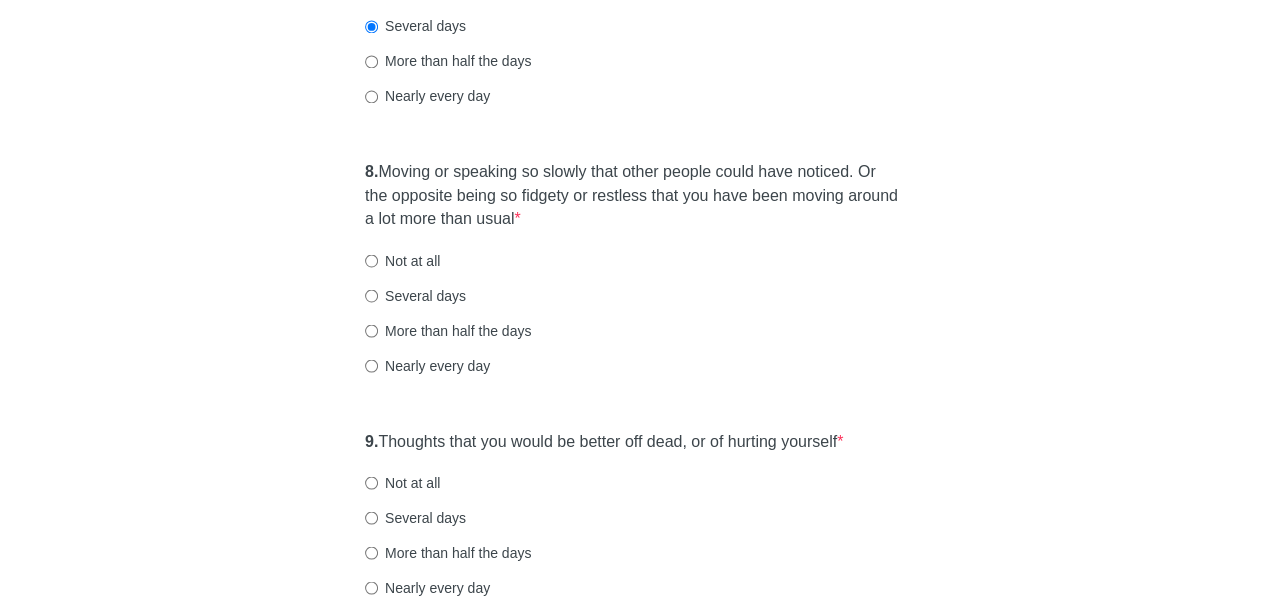scroll, scrollTop: 1704, scrollLeft: 0, axis: vertical 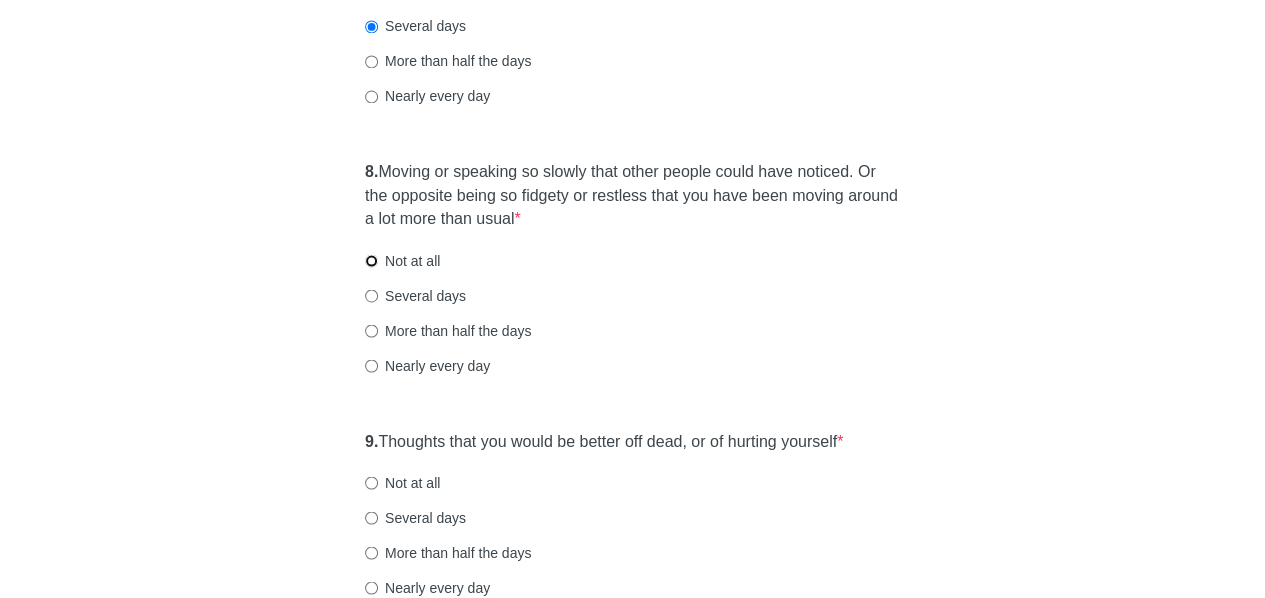 click on "Not at all" at bounding box center (371, 260) 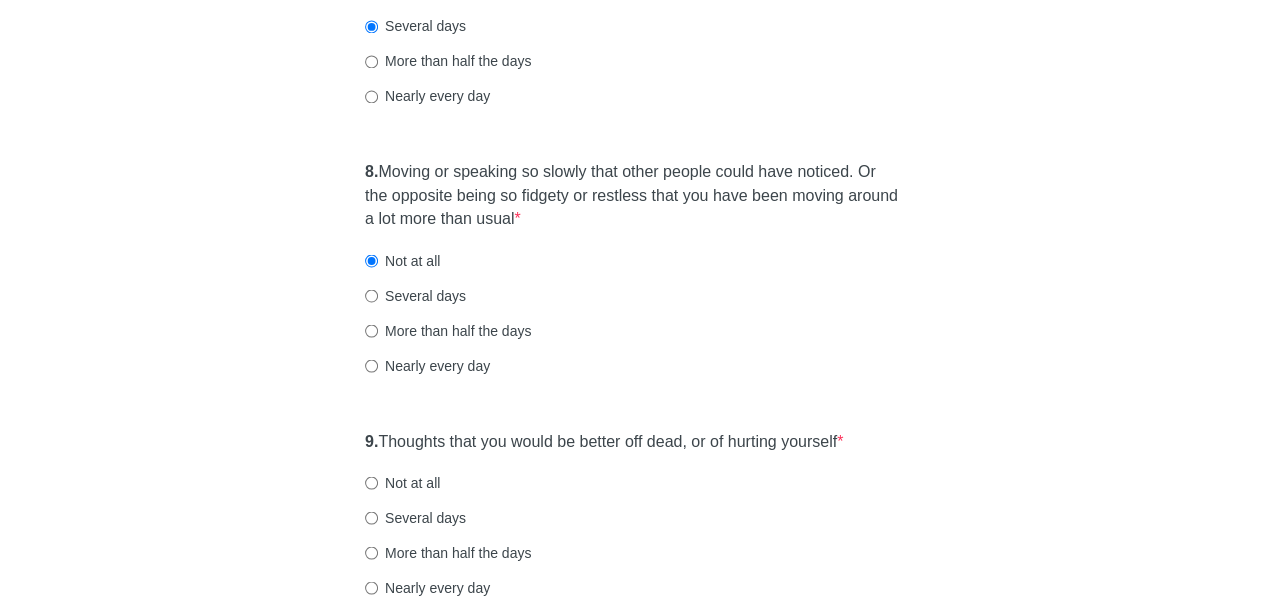 click on "[MEDICAL_DATA] Over the last 2 weeks, how often have you been bothered by any of the following problems? 1.  Little interest or pleasure in doing things  * Not at all Several days More than half the days Nearly every day 2.  Feeling down, depressed, or hopeless  * Not at all Several days More than half the days Nearly every day 3.  Trouble falling or staying asleep, or sleeping too much  * Not at all Several days More than half the days Nearly every day 4.  Feeling tired or having little energy  * Not at all Several days More than half the days Nearly every day 5.  Poor appetite or [MEDICAL_DATA]  * Not at all Several days More than half the days Nearly every day 6.  Feeling bad about yourself or that you are a failure or have let yourself or your family down  * Not at all Several days More than half the days Nearly every day 7.  Trouble concentrating on things, such as reading the newspaper or watching television  * Not at all Several days More than half the days Nearly every day 8.   * 9.   *" at bounding box center (633, -496) 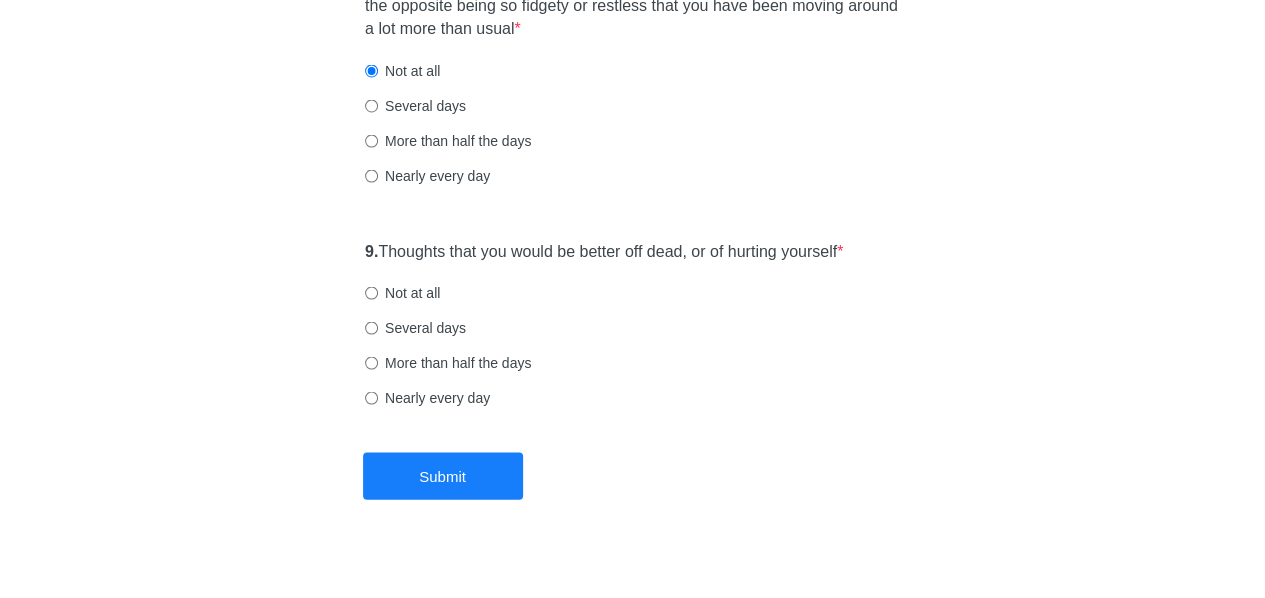 scroll, scrollTop: 1915, scrollLeft: 0, axis: vertical 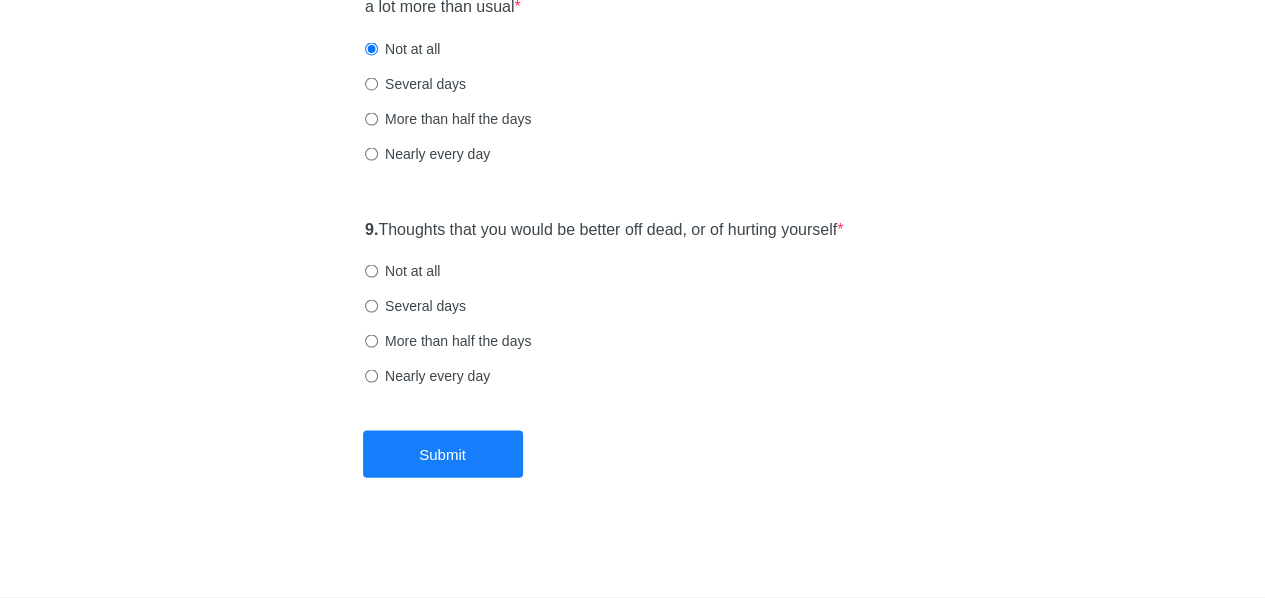 click on "[MEDICAL_DATA] Over the last 2 weeks, how often have you been bothered by any of the following problems? 1.  Little interest or pleasure in doing things  * Not at all Several days More than half the days Nearly every day 2.  Feeling down, depressed, or hopeless  * Not at all Several days More than half the days Nearly every day 3.  Trouble falling or staying asleep, or sleeping too much  * Not at all Several days More than half the days Nearly every day 4.  Feeling tired or having little energy  * Not at all Several days More than half the days Nearly every day 5.  Poor appetite or [MEDICAL_DATA]  * Not at all Several days More than half the days Nearly every day 6.  Feeling bad about yourself or that you are a failure or have let yourself or your family down  * Not at all Several days More than half the days Nearly every day 7.  Trouble concentrating on things, such as reading the newspaper or watching television  * Not at all Several days More than half the days Nearly every day 8.   * 9.   *" at bounding box center [633, -707] 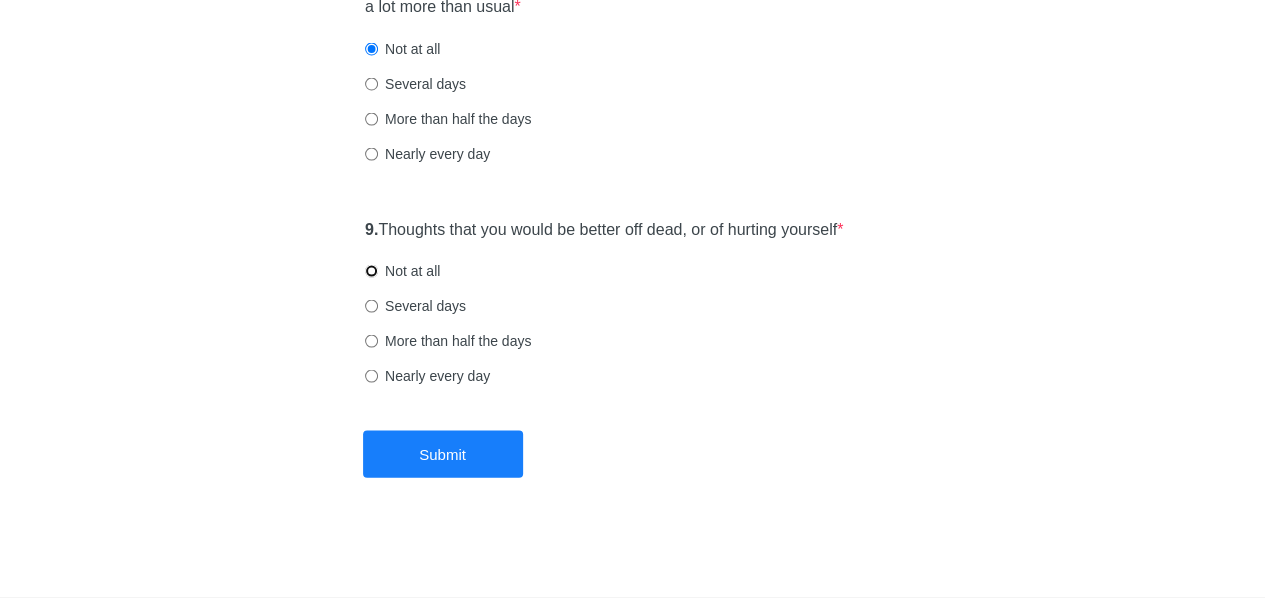 click on "Not at all" at bounding box center [371, 271] 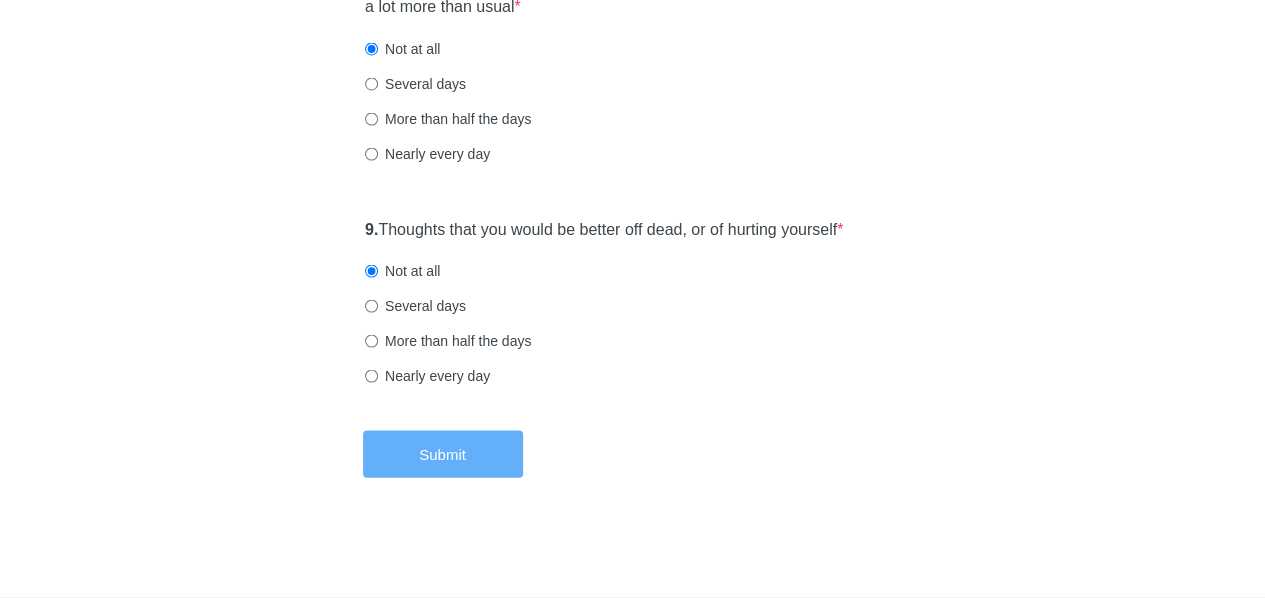 click on "Submit" at bounding box center [443, 454] 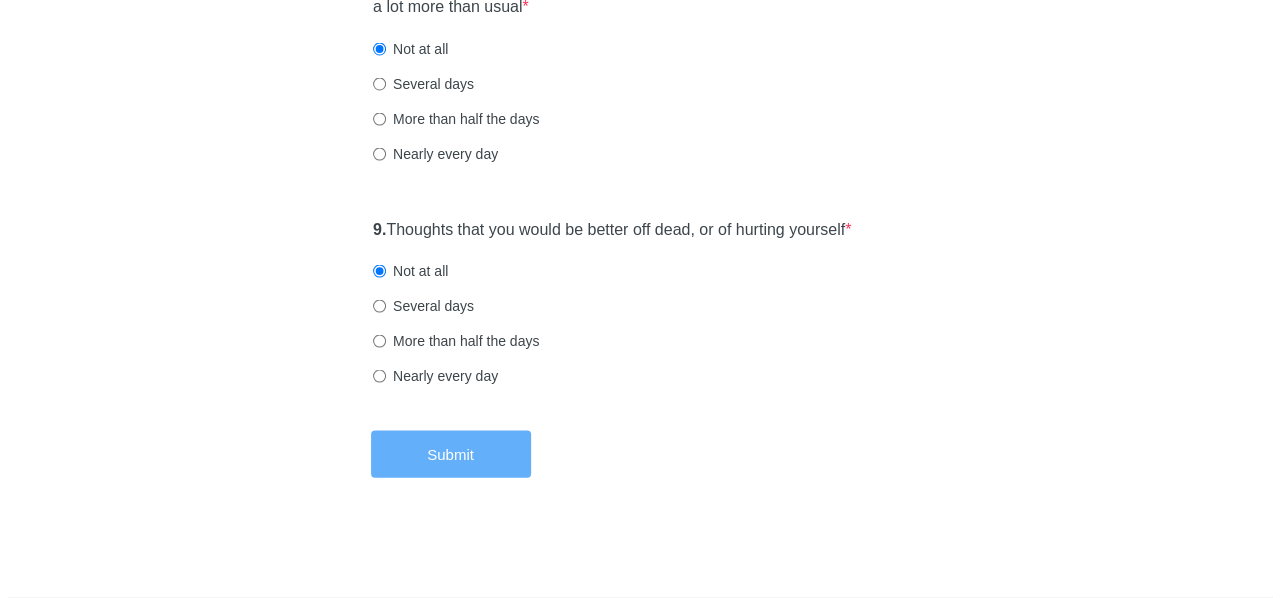 scroll, scrollTop: 0, scrollLeft: 0, axis: both 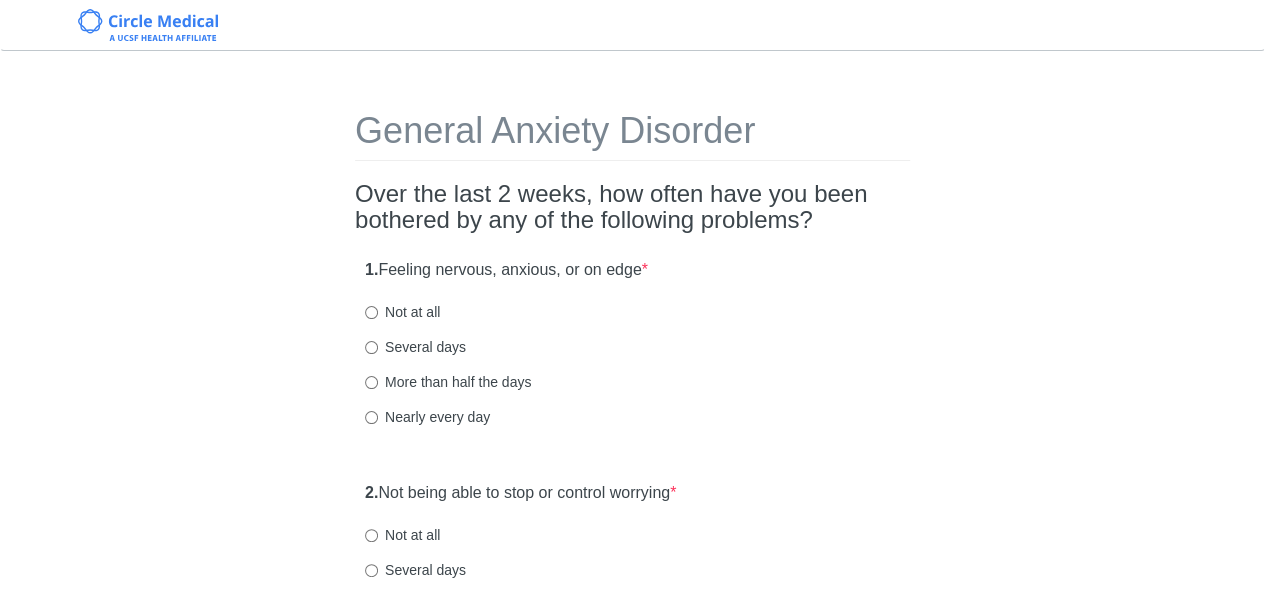 click on "Several days" at bounding box center (415, 347) 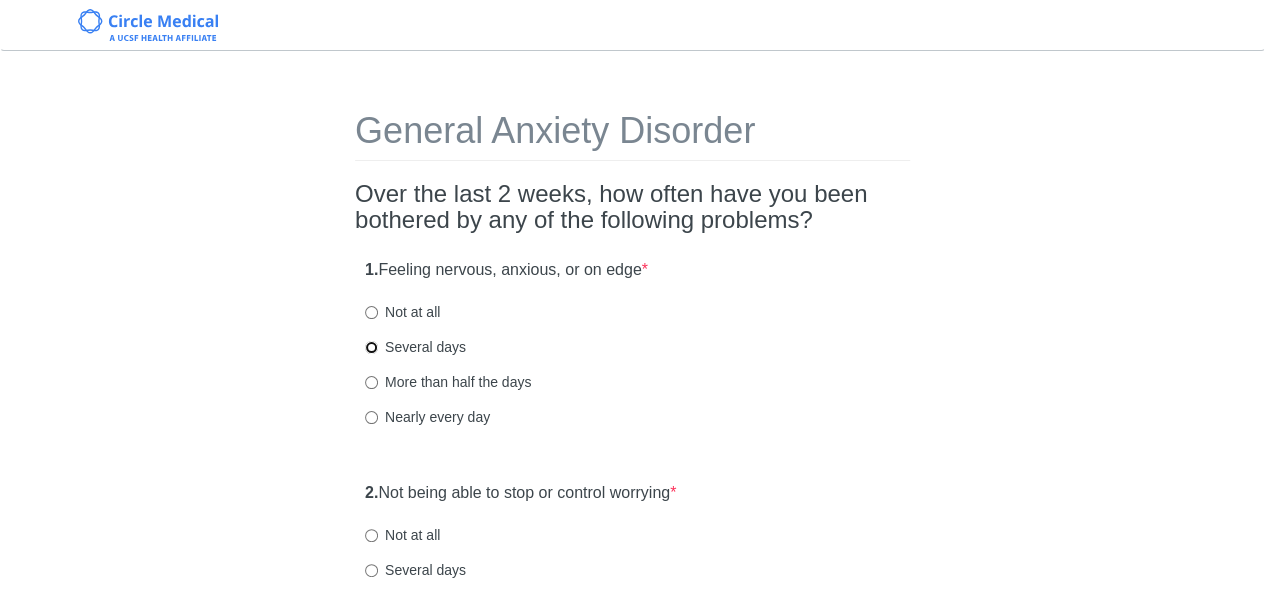 click on "Several days" at bounding box center [371, 347] 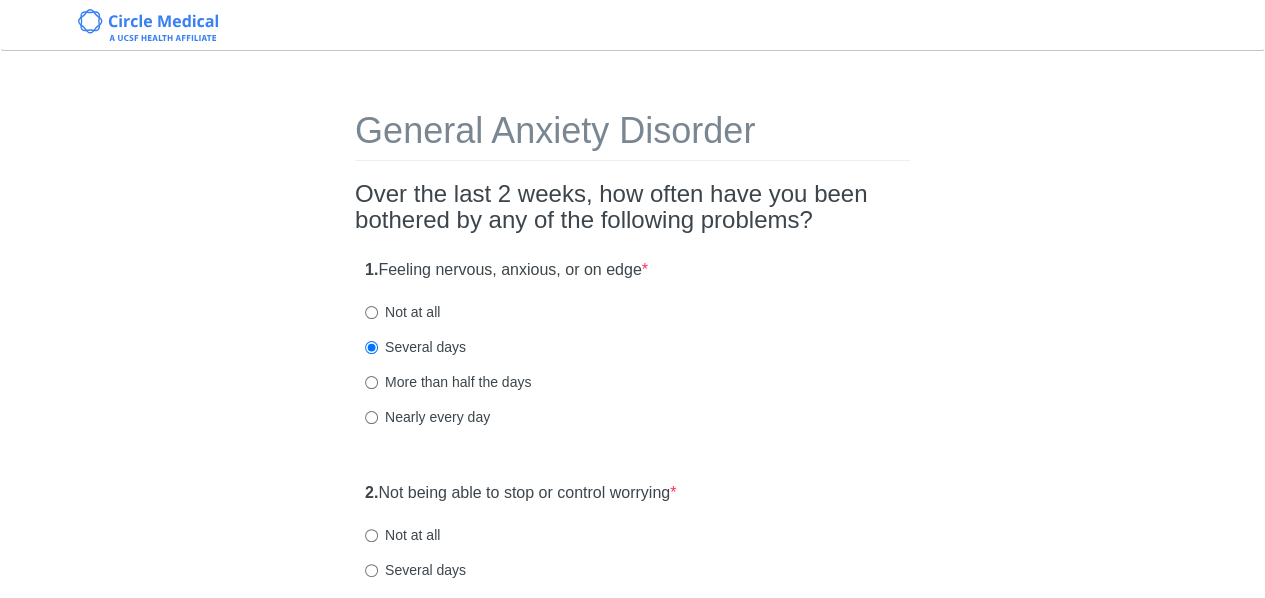 click on "General Anxiety Disorder Over the last 2 weeks, how often have you been bothered by any of the following problems? 1.  Feeling nervous, anxious, or on edge  * Not at all Several days More than half the days Nearly every day 2.  Not being able to stop or control worrying  * Not at all Several days More than half the days Nearly every day 3.  Worrying too much about different things  * Not at all Several days More than half the days Nearly every day 4.  Trouble relaxing  * Not at all Several days More than half the days Nearly every day 5.  Being so restless that it's hard to sit still  * Not at all Several days More than half the days Nearly every day 6.  Becoming easily annoyed or irritable  * Not at all Several days More than half the days Nearly every day 7.  Feeling afraid as if something awful might happen  * Not at all Several days More than half the days Nearly every day" at bounding box center [633, 940] 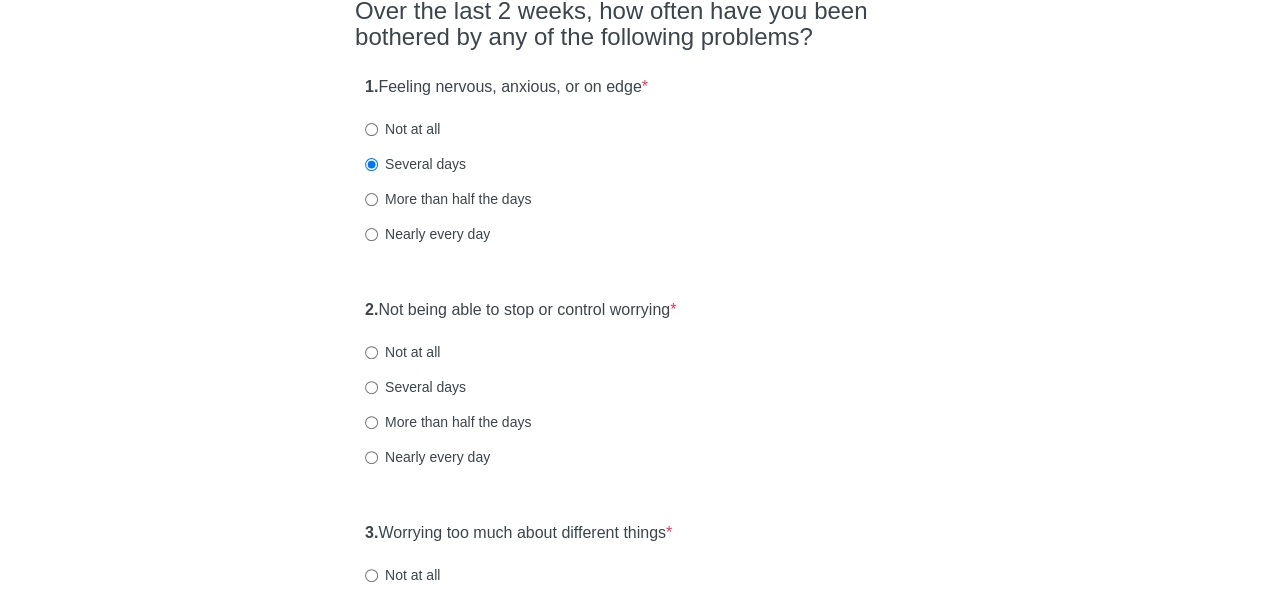click on "General Anxiety Disorder Over the last 2 weeks, how often have you been bothered by any of the following problems? 1.  Feeling nervous, anxious, or on edge  * Not at all Several days More than half the days Nearly every day 2.  Not being able to stop or control worrying  * Not at all Several days More than half the days Nearly every day 3.  Worrying too much about different things  * Not at all Several days More than half the days Nearly every day 4.  Trouble relaxing  * Not at all Several days More than half the days Nearly every day 5.  Being so restless that it's hard to sit still  * Not at all Several days More than half the days Nearly every day 6.  Becoming easily annoyed or irritable  * Not at all Several days More than half the days Nearly every day 7.  Feeling afraid as if something awful might happen  * Not at all Several days More than half the days Nearly every day" at bounding box center (633, 757) 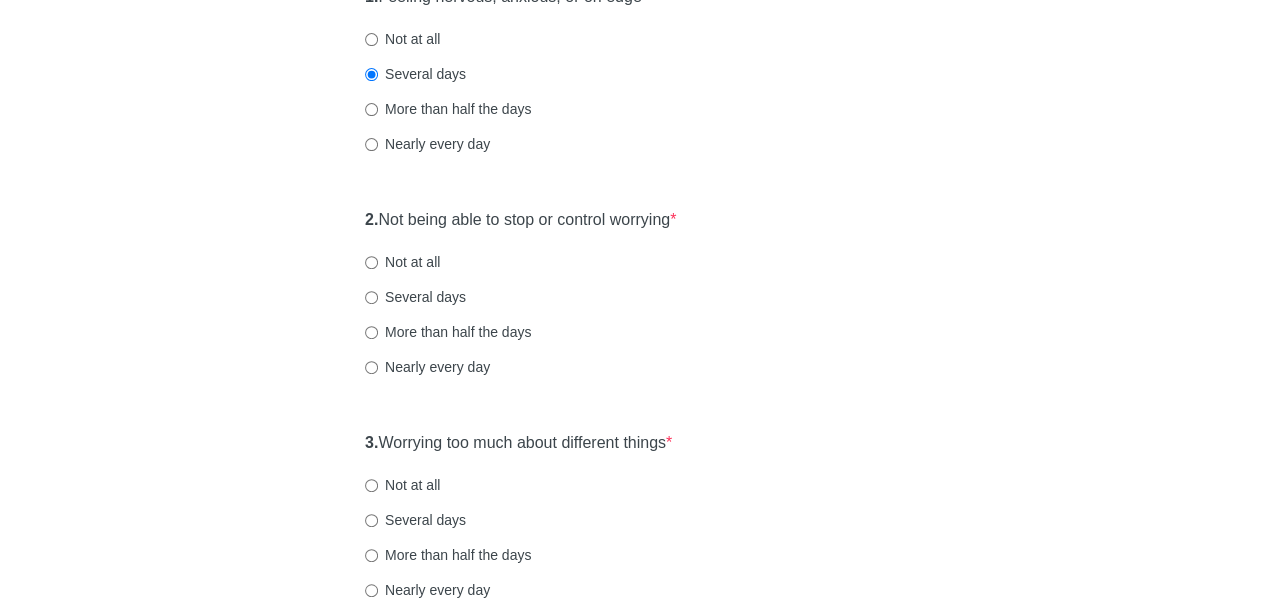 scroll, scrollTop: 277, scrollLeft: 0, axis: vertical 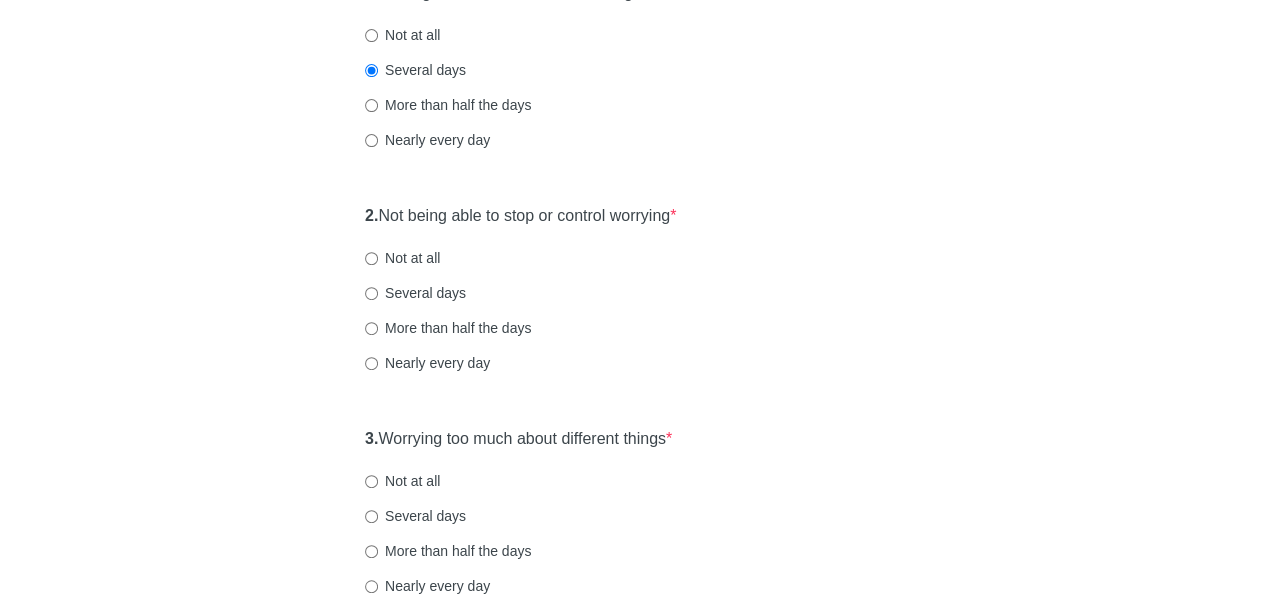 click on "Not at all" at bounding box center [402, 258] 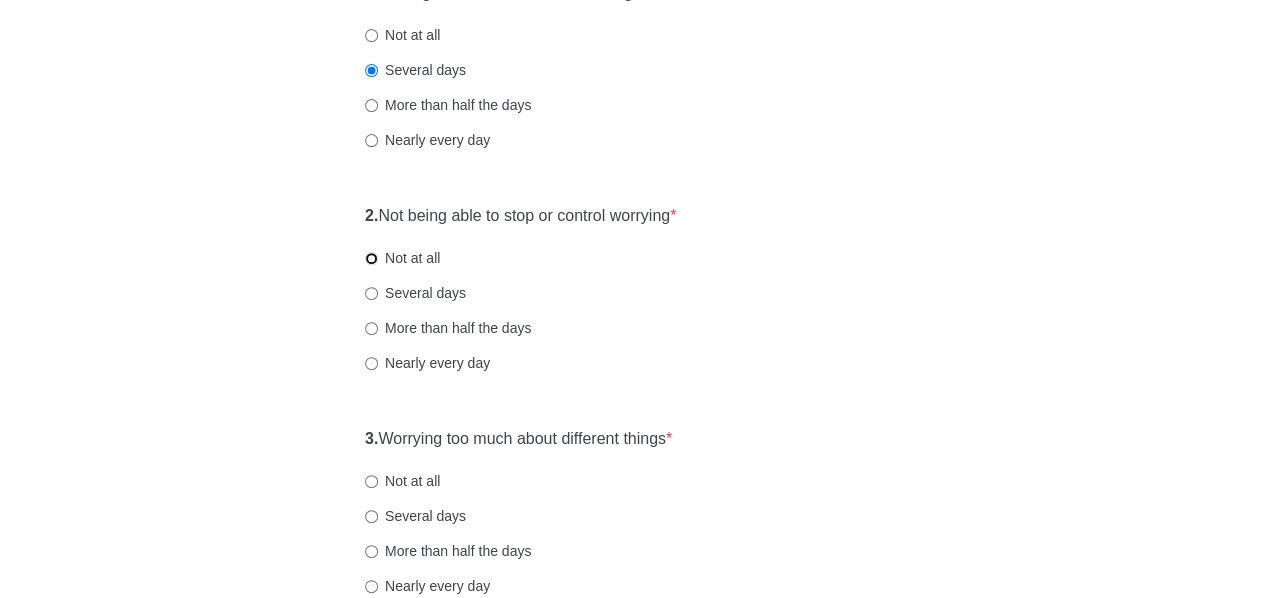 click on "Not at all" at bounding box center (371, 258) 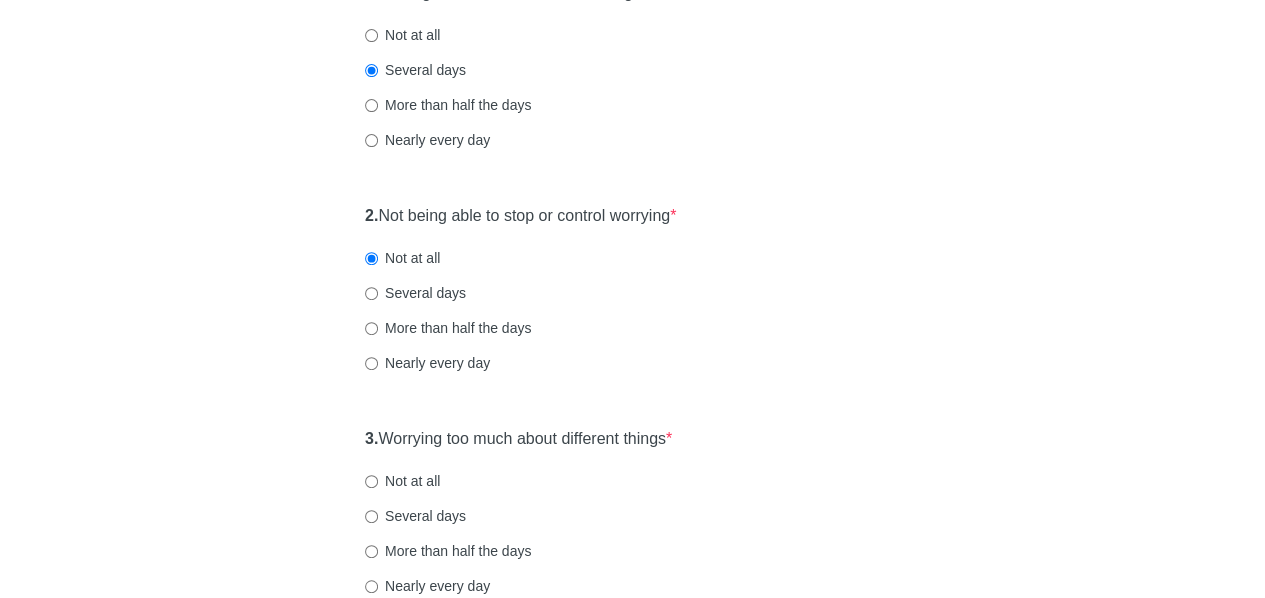 click on "General Anxiety Disorder Over the last 2 weeks, how often have you been bothered by any of the following problems? 1.  Feeling nervous, anxious, or on edge  * Not at all Several days More than half the days Nearly every day 2.  Not being able to stop or control worrying  * Not at all Several days More than half the days Nearly every day 3.  Worrying too much about different things  * Not at all Several days More than half the days Nearly every day 4.  Trouble relaxing  * Not at all Several days More than half the days Nearly every day 5.  Being so restless that it's hard to sit still  * Not at all Several days More than half the days Nearly every day 6.  Becoming easily annoyed or irritable  * Not at all Several days More than half the days Nearly every day 7.  Feeling afraid as if something awful might happen  * Not at all Several days More than half the days Nearly every day" at bounding box center (633, 663) 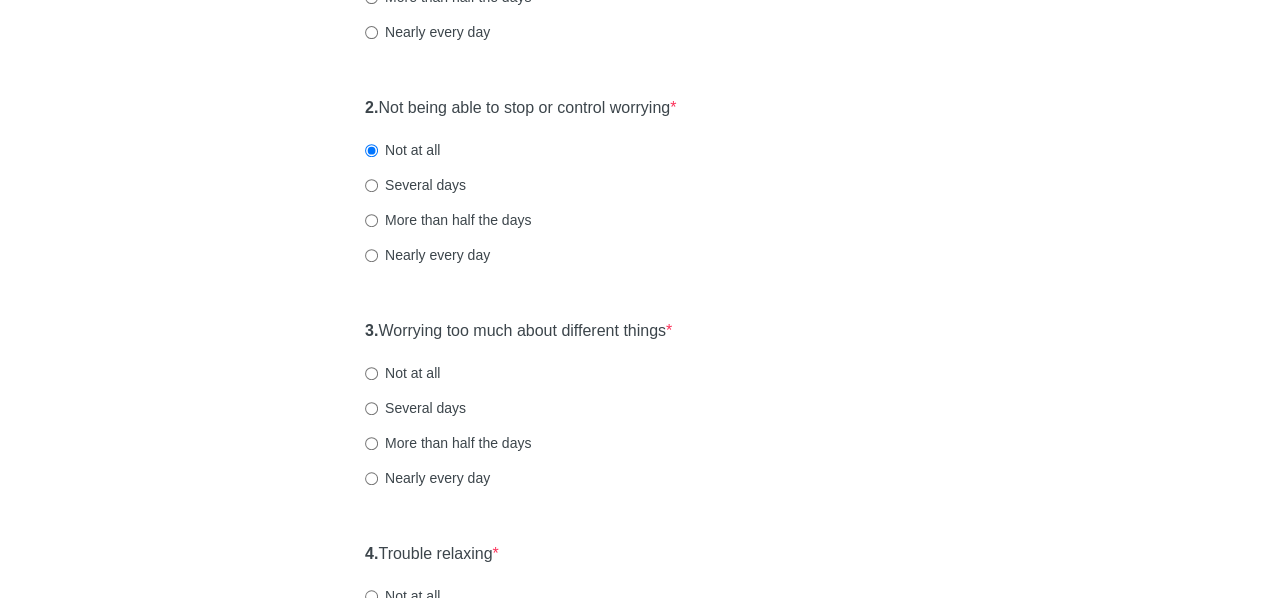 click on "General Anxiety Disorder Over the last 2 weeks, how often have you been bothered by any of the following problems? 1.  Feeling nervous, anxious, or on edge  * Not at all Several days More than half the days Nearly every day 2.  Not being able to stop or control worrying  * Not at all Several days More than half the days Nearly every day 3.  Worrying too much about different things  * Not at all Several days More than half the days Nearly every day 4.  Trouble relaxing  * Not at all Several days More than half the days Nearly every day 5.  Being so restless that it's hard to sit still  * Not at all Several days More than half the days Nearly every day 6.  Becoming easily annoyed or irritable  * Not at all Several days More than half the days Nearly every day 7.  Feeling afraid as if something awful might happen  * Not at all Several days More than half the days Nearly every day" at bounding box center (633, 555) 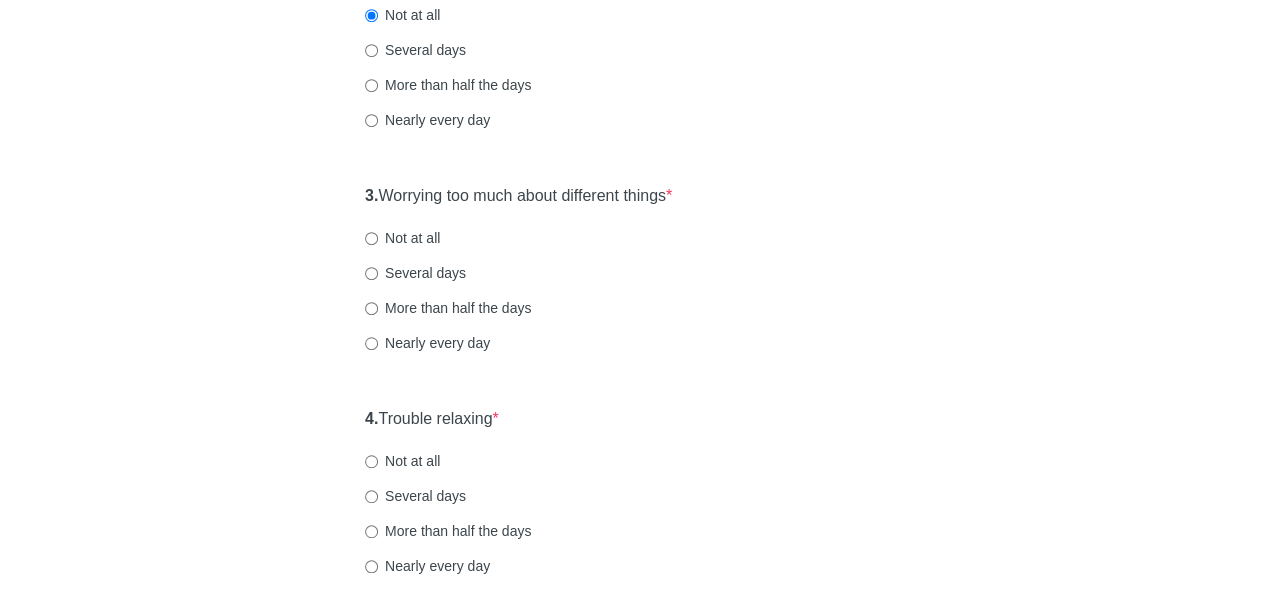 scroll, scrollTop: 529, scrollLeft: 0, axis: vertical 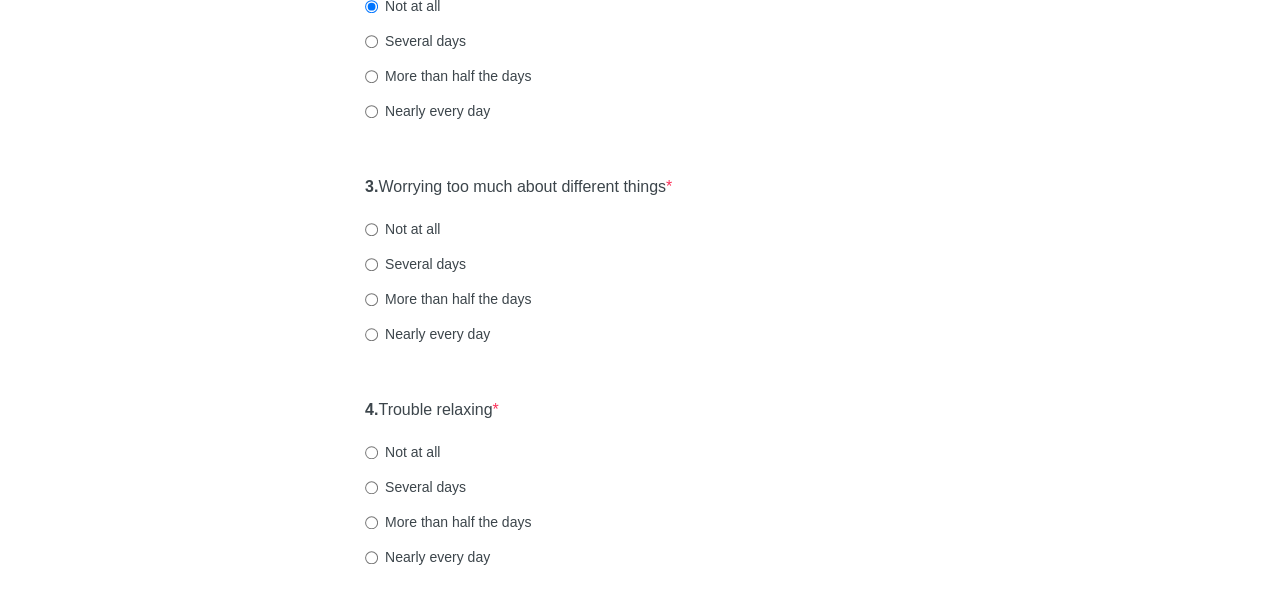 click on "Not at all" at bounding box center (402, 229) 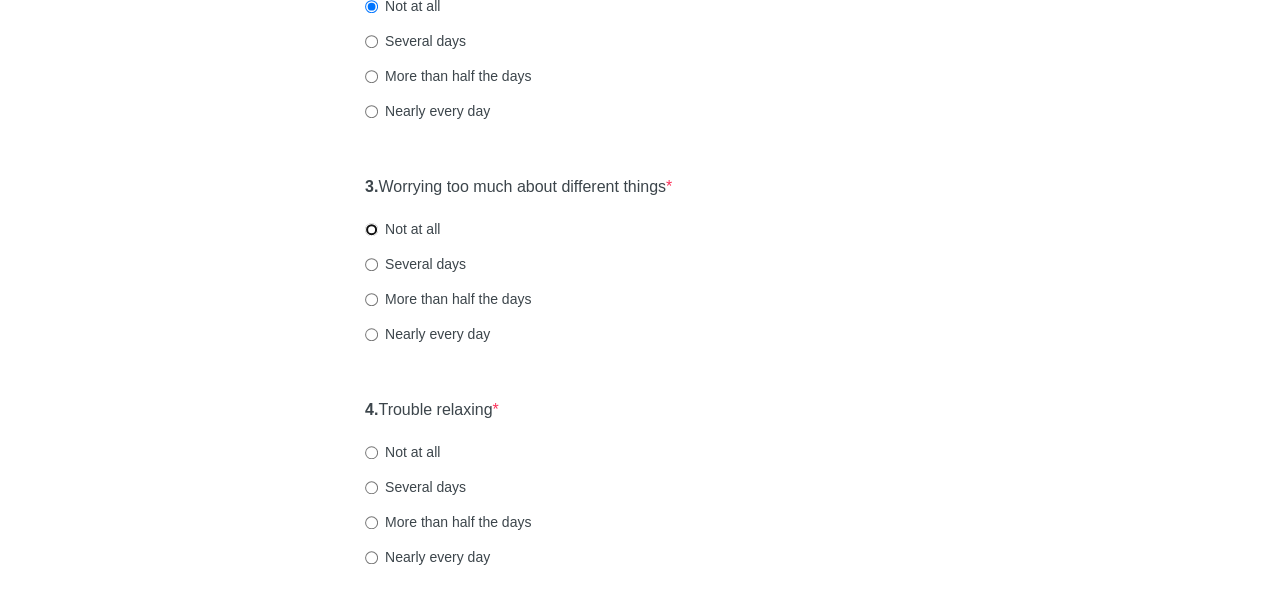 click on "Not at all" at bounding box center (371, 229) 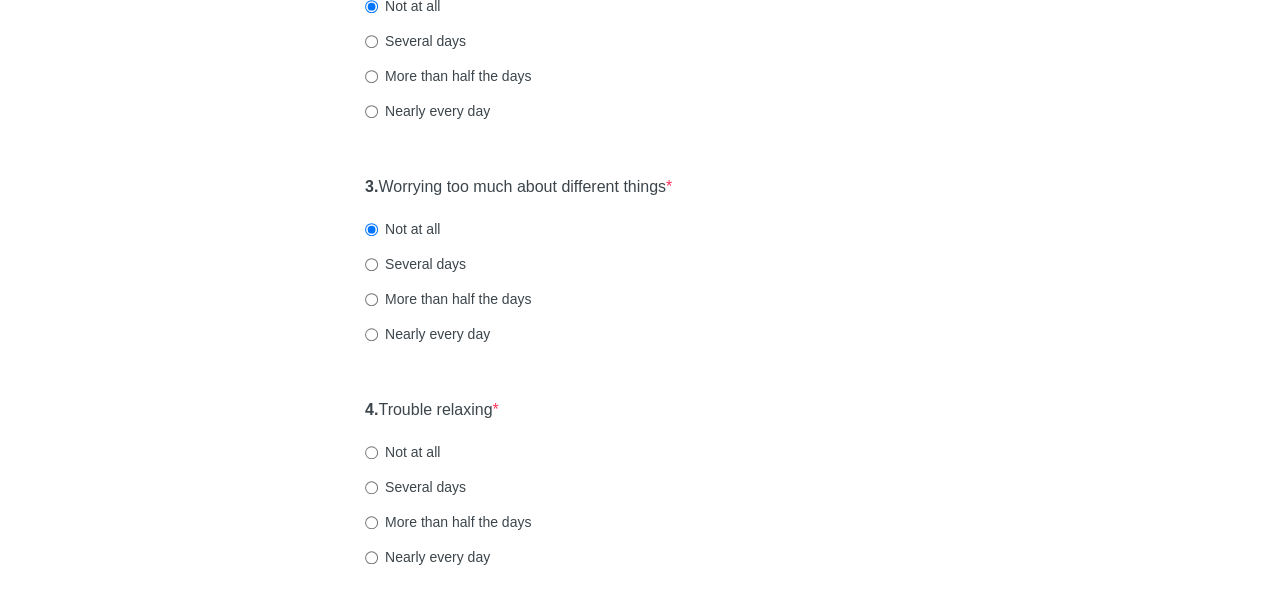 click on "General Anxiety Disorder Over the last 2 weeks, how often have you been bothered by any of the following problems? 1.  Feeling nervous, anxious, or on edge  * Not at all Several days More than half the days Nearly every day 2.  Not being able to stop or control worrying  * Not at all Several days More than half the days Nearly every day 3.  Worrying too much about different things  * Not at all Several days More than half the days Nearly every day 4.  Trouble relaxing  * Not at all Several days More than half the days Nearly every day 5.  Being so restless that it's hard to sit still  * Not at all Several days More than half the days Nearly every day 6.  Becoming easily annoyed or irritable  * Not at all Several days More than half the days Nearly every day 7.  Feeling afraid as if something awful might happen  * Not at all Several days More than half the days Nearly every day" at bounding box center [633, 411] 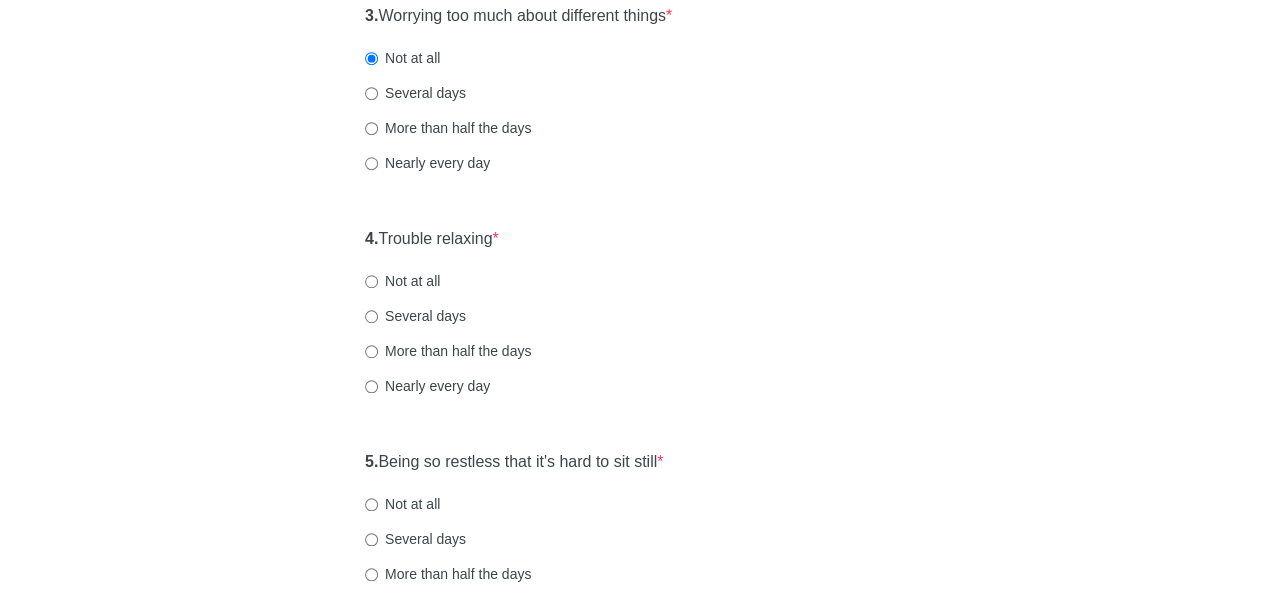 scroll, scrollTop: 704, scrollLeft: 0, axis: vertical 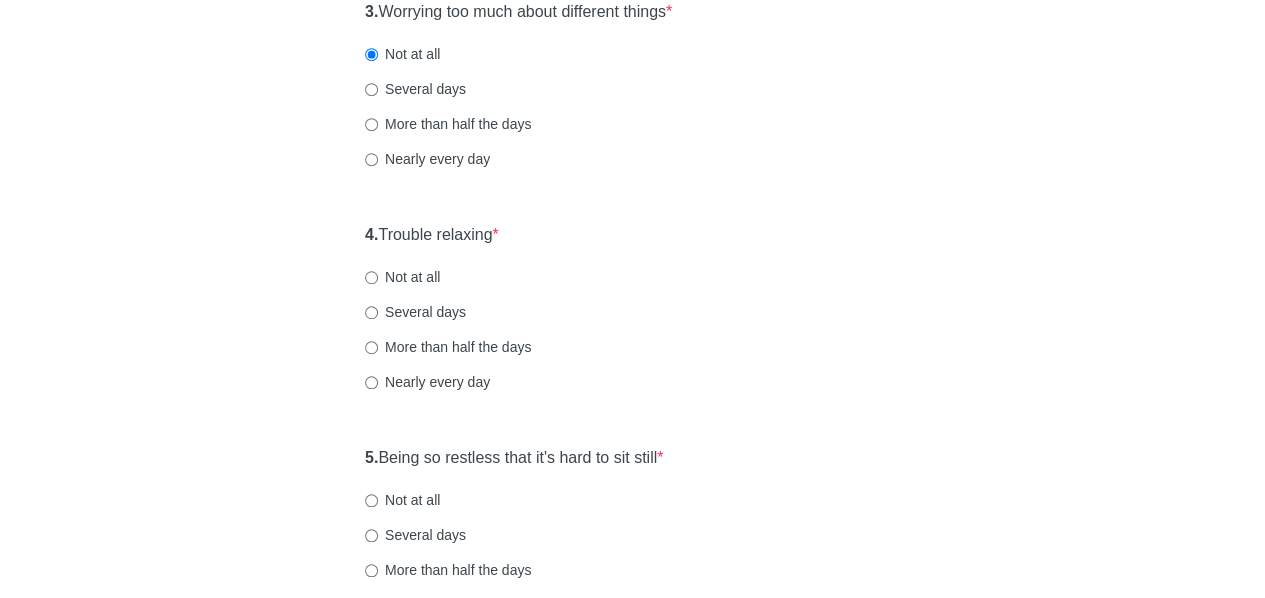 click on "General Anxiety Disorder Over the last 2 weeks, how often have you been bothered by any of the following problems? 1.  Feeling nervous, anxious, or on edge  * Not at all Several days More than half the days Nearly every day 2.  Not being able to stop or control worrying  * Not at all Several days More than half the days Nearly every day 3.  Worrying too much about different things  * Not at all Several days More than half the days Nearly every day 4.  Trouble relaxing  * Not at all Several days More than half the days Nearly every day 5.  Being so restless that it's hard to sit still  * Not at all Several days More than half the days Nearly every day 6.  Becoming easily annoyed or irritable  * Not at all Several days More than half the days Nearly every day 7.  Feeling afraid as if something awful might happen  * Not at all Several days More than half the days Nearly every day" at bounding box center (633, 236) 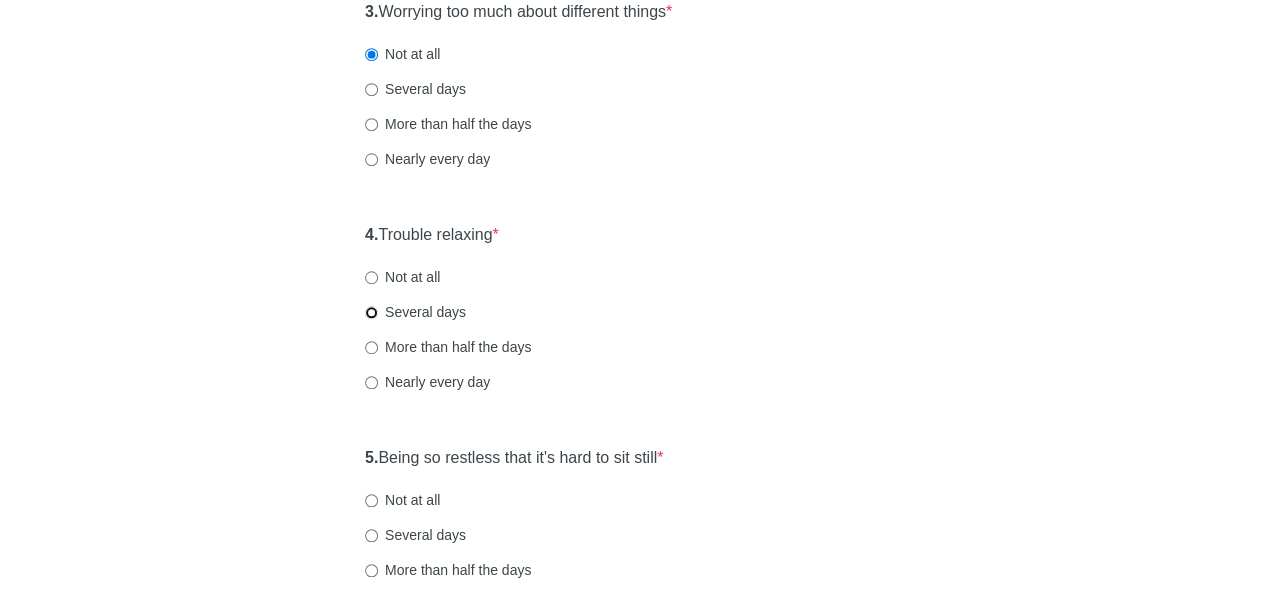 click on "Several days" at bounding box center [371, 312] 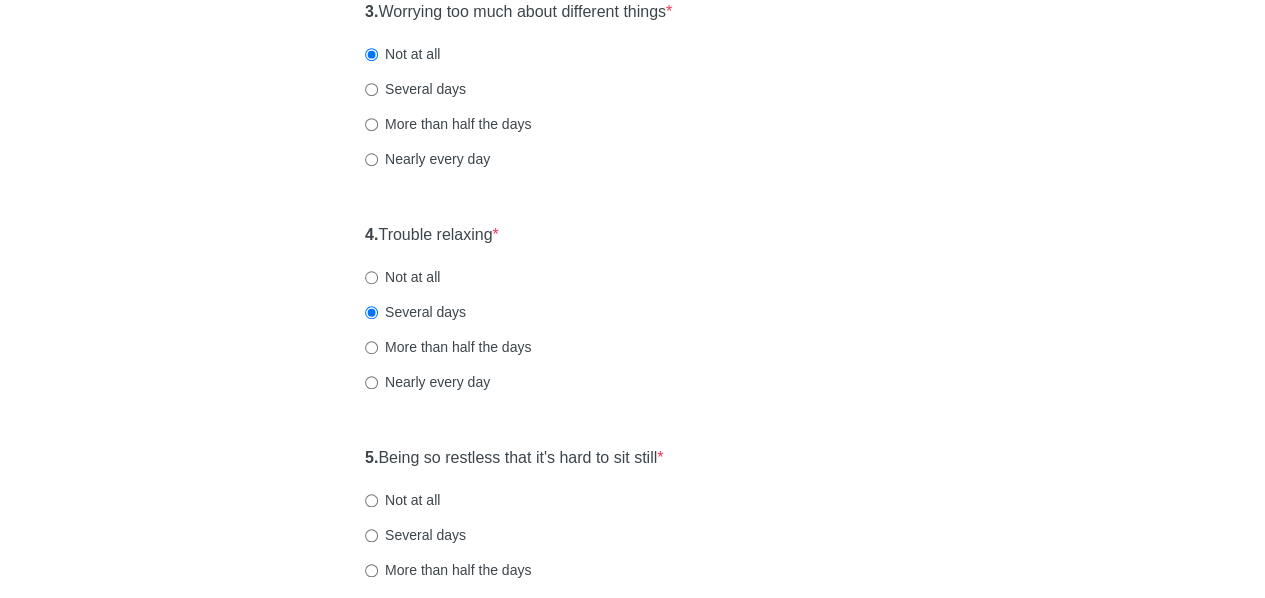 click on "General Anxiety Disorder Over the last 2 weeks, how often have you been bothered by any of the following problems? 1.  Feeling nervous, anxious, or on edge  * Not at all Several days More than half the days Nearly every day 2.  Not being able to stop or control worrying  * Not at all Several days More than half the days Nearly every day 3.  Worrying too much about different things  * Not at all Several days More than half the days Nearly every day 4.  Trouble relaxing  * Not at all Several days More than half the days Nearly every day 5.  Being so restless that it's hard to sit still  * Not at all Several days More than half the days Nearly every day 6.  Becoming easily annoyed or irritable  * Not at all Several days More than half the days Nearly every day 7.  Feeling afraid as if something awful might happen  * Not at all Several days More than half the days Nearly every day" at bounding box center [633, 236] 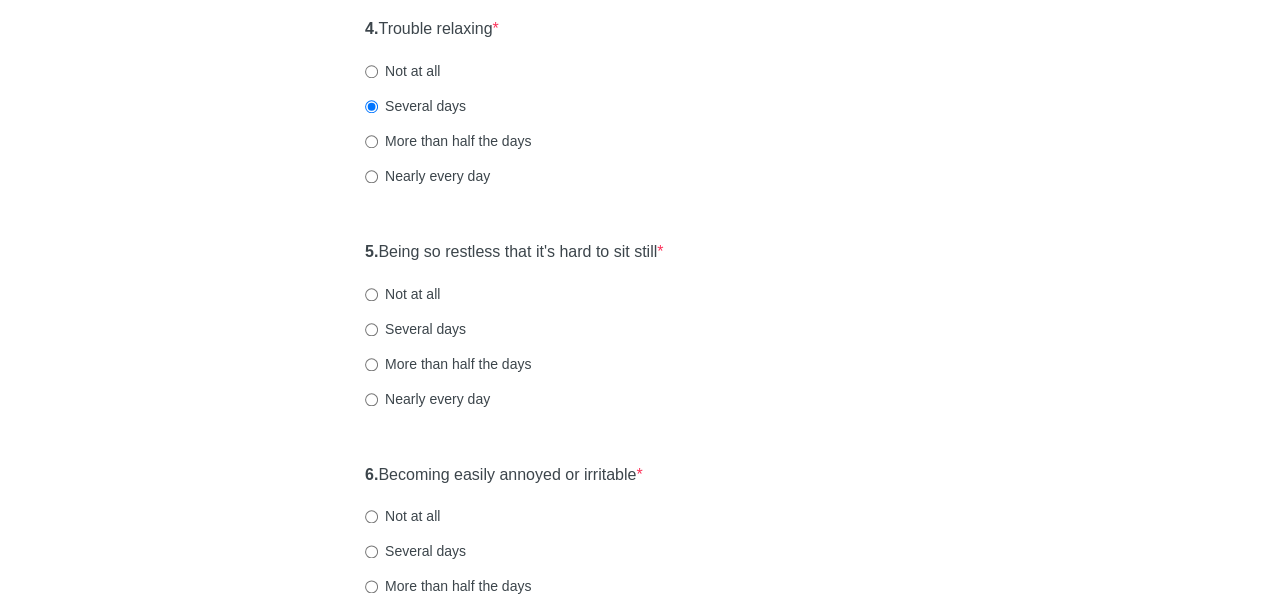 click on "General Anxiety Disorder Over the last 2 weeks, how often have you been bothered by any of the following problems? 1.  Feeling nervous, anxious, or on edge  * Not at all Several days More than half the days Nearly every day 2.  Not being able to stop or control worrying  * Not at all Several days More than half the days Nearly every day 3.  Worrying too much about different things  * Not at all Several days More than half the days Nearly every day 4.  Trouble relaxing  * Not at all Several days More than half the days Nearly every day 5.  Being so restless that it's hard to sit still  * Not at all Several days More than half the days Nearly every day 6.  Becoming easily annoyed or irritable  * Not at all Several days More than half the days Nearly every day 7.  Feeling afraid as if something awful might happen  * Not at all Several days More than half the days Nearly every day" at bounding box center (633, 30) 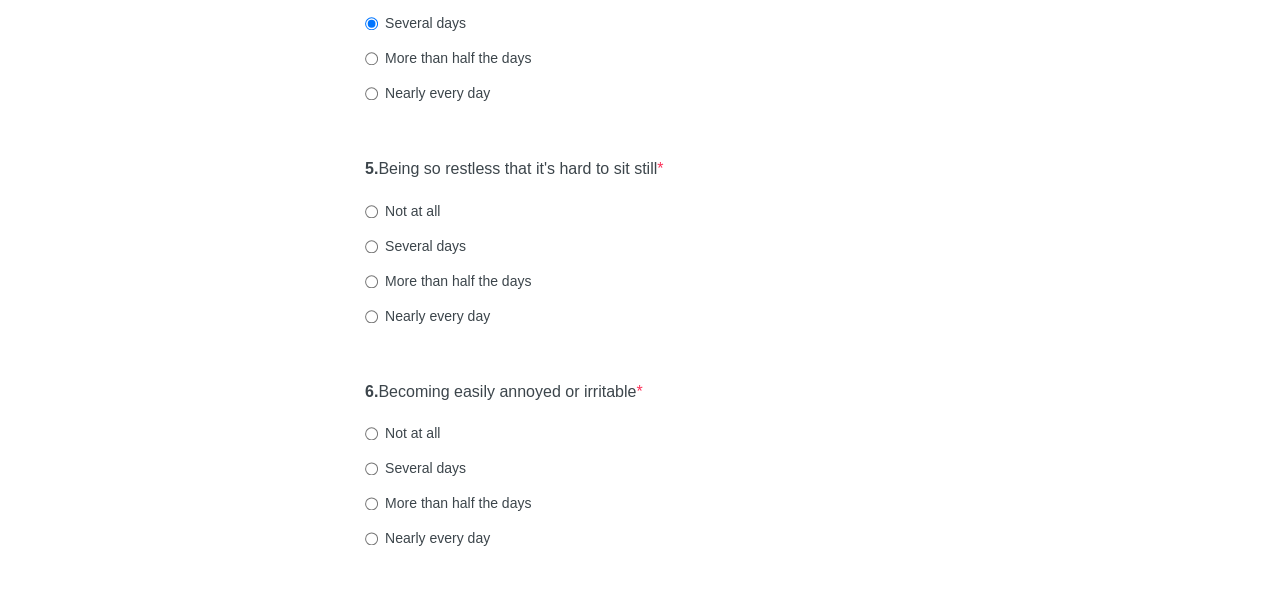 scroll, scrollTop: 998, scrollLeft: 0, axis: vertical 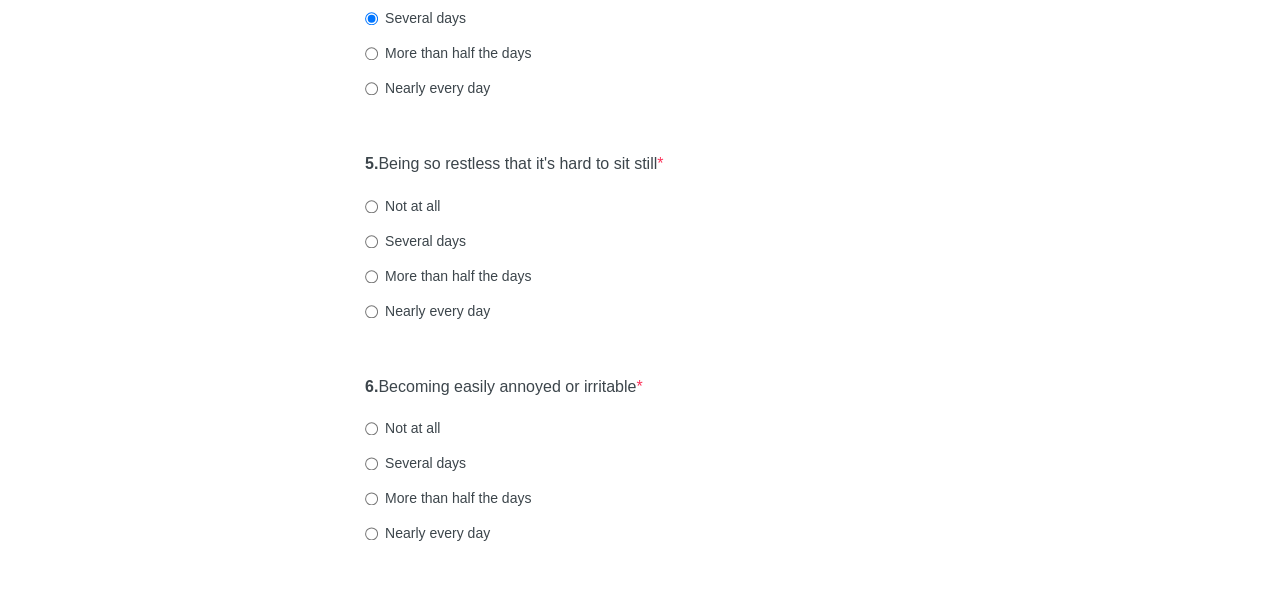 click on "Several days" at bounding box center [415, 241] 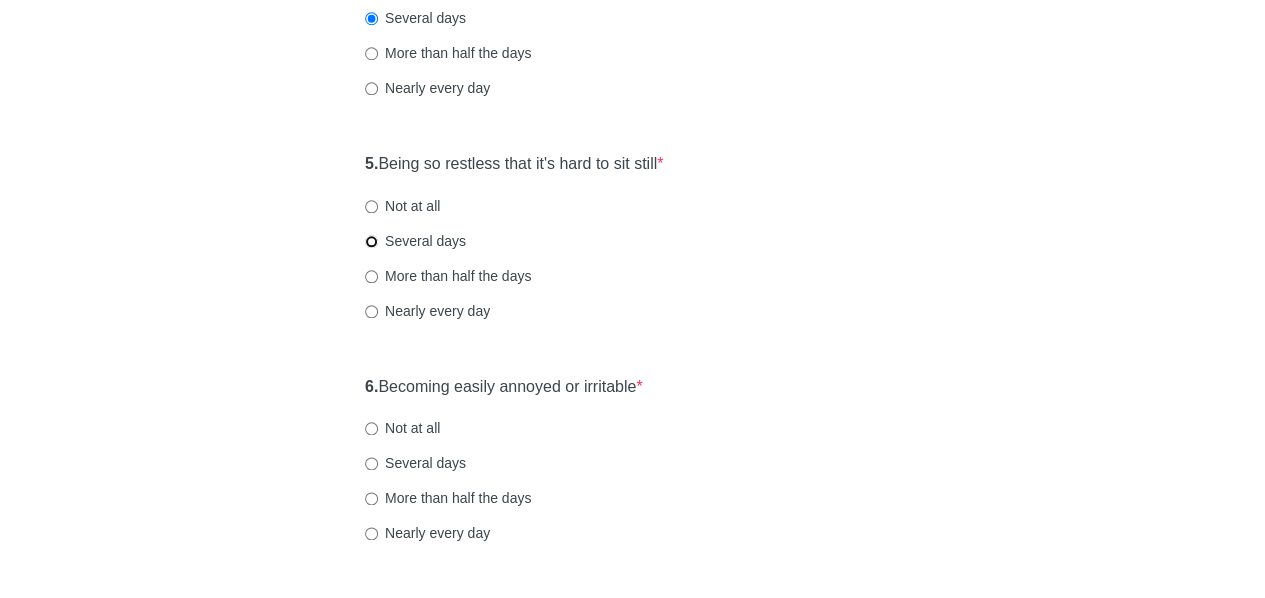 click on "Several days" at bounding box center (371, 241) 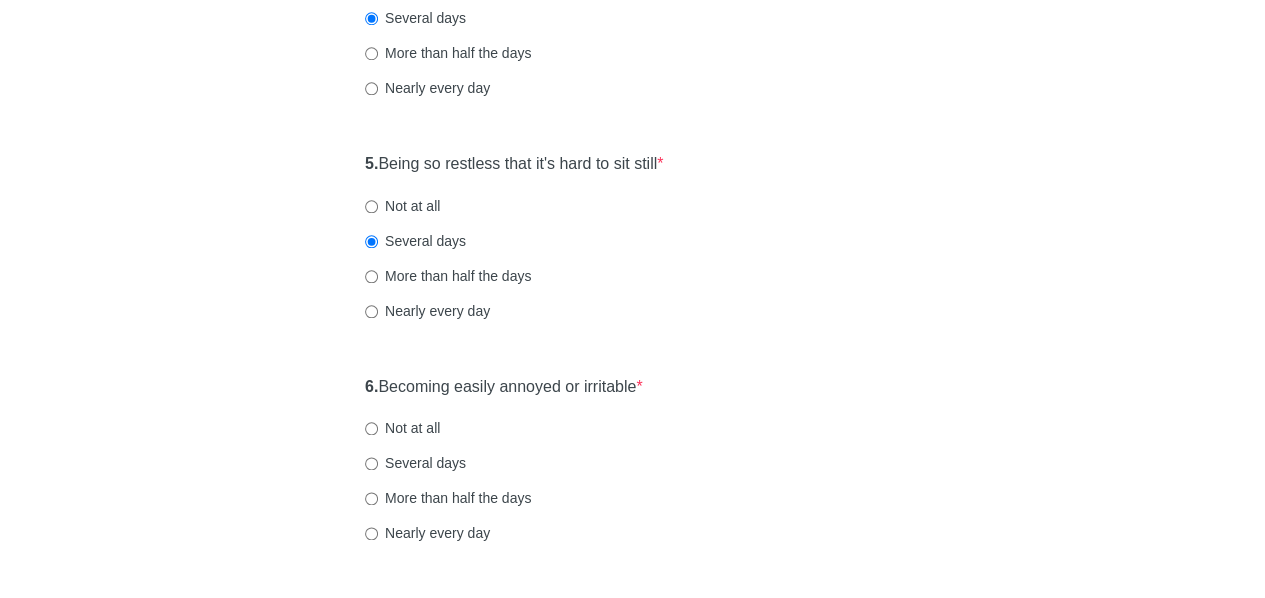 click on "General Anxiety Disorder Over the last 2 weeks, how often have you been bothered by any of the following problems? 1.  Feeling nervous, anxious, or on edge  * Not at all Several days More than half the days Nearly every day 2.  Not being able to stop or control worrying  * Not at all Several days More than half the days Nearly every day 3.  Worrying too much about different things  * Not at all Several days More than half the days Nearly every day 4.  Trouble relaxing  * Not at all Several days More than half the days Nearly every day 5.  Being so restless that it's hard to sit still  * Not at all Several days More than half the days Nearly every day 6.  Becoming easily annoyed or irritable  * Not at all Several days More than half the days Nearly every day 7.  Feeling afraid as if something awful might happen  * Not at all Several days More than half the days Nearly every day" at bounding box center [633, -58] 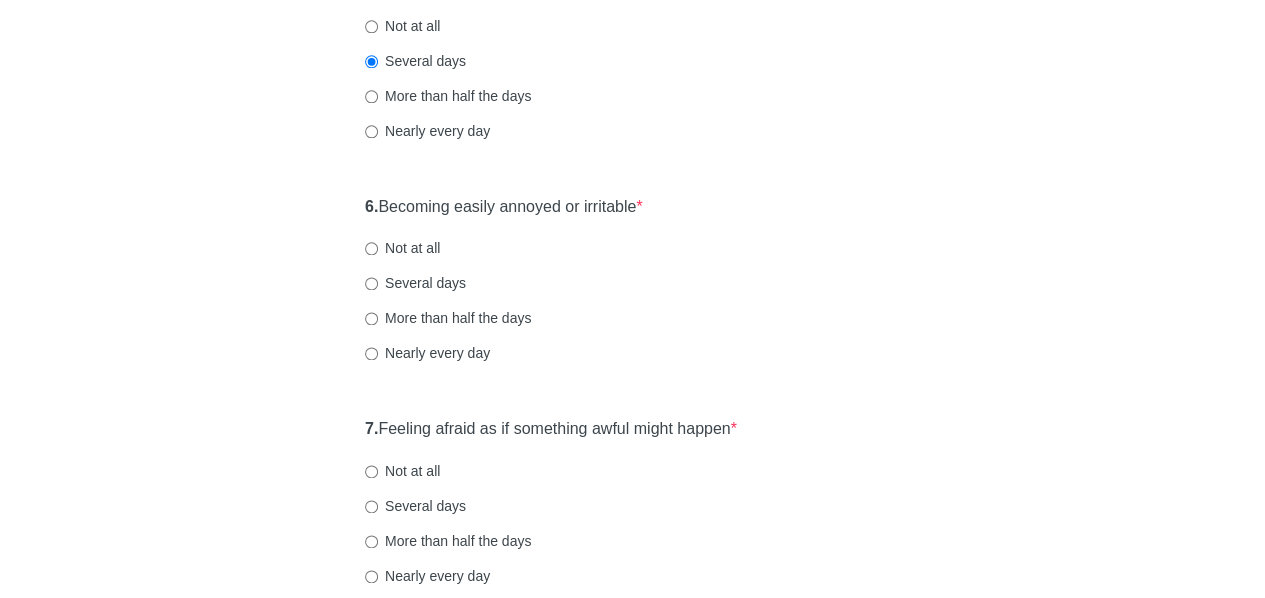 scroll, scrollTop: 1184, scrollLeft: 0, axis: vertical 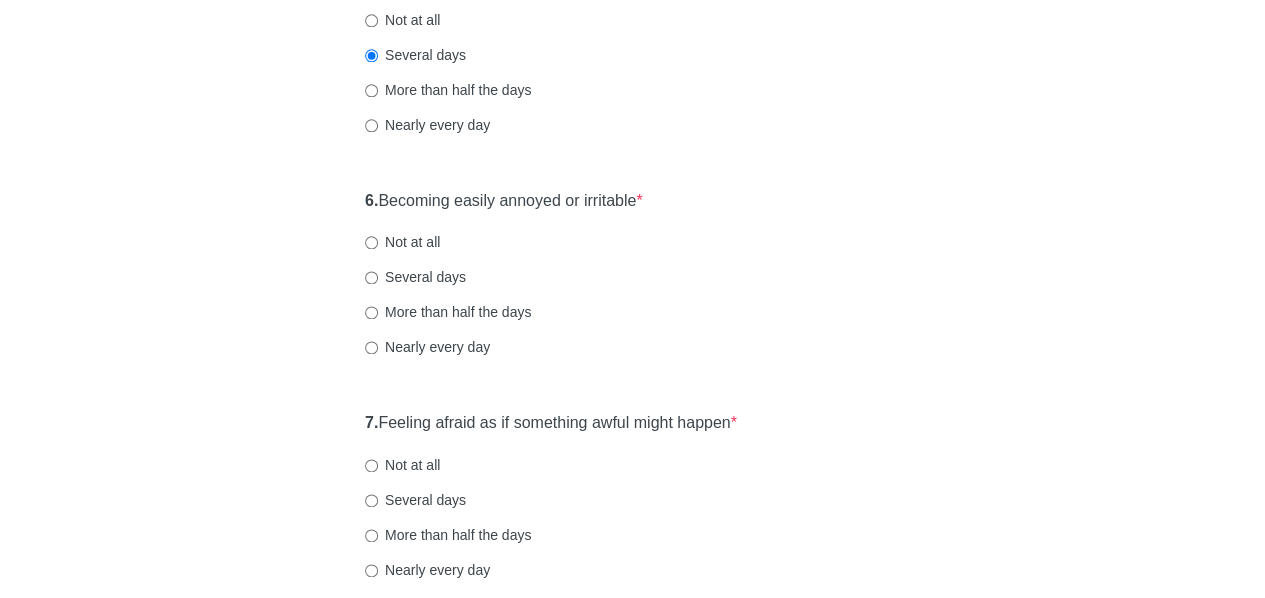 click on "General Anxiety Disorder Over the last 2 weeks, how often have you been bothered by any of the following problems? 1.  Feeling nervous, anxious, or on edge  * Not at all Several days More than half the days Nearly every day 2.  Not being able to stop or control worrying  * Not at all Several days More than half the days Nearly every day 3.  Worrying too much about different things  * Not at all Several days More than half the days Nearly every day 4.  Trouble relaxing  * Not at all Several days More than half the days Nearly every day 5.  Being so restless that it's hard to sit still  * Not at all Several days More than half the days Nearly every day 6.  Becoming easily annoyed or irritable  * Not at all Several days More than half the days Nearly every day 7.  Feeling afraid as if something awful might happen  * Not at all Several days More than half the days Nearly every day" at bounding box center [633, -244] 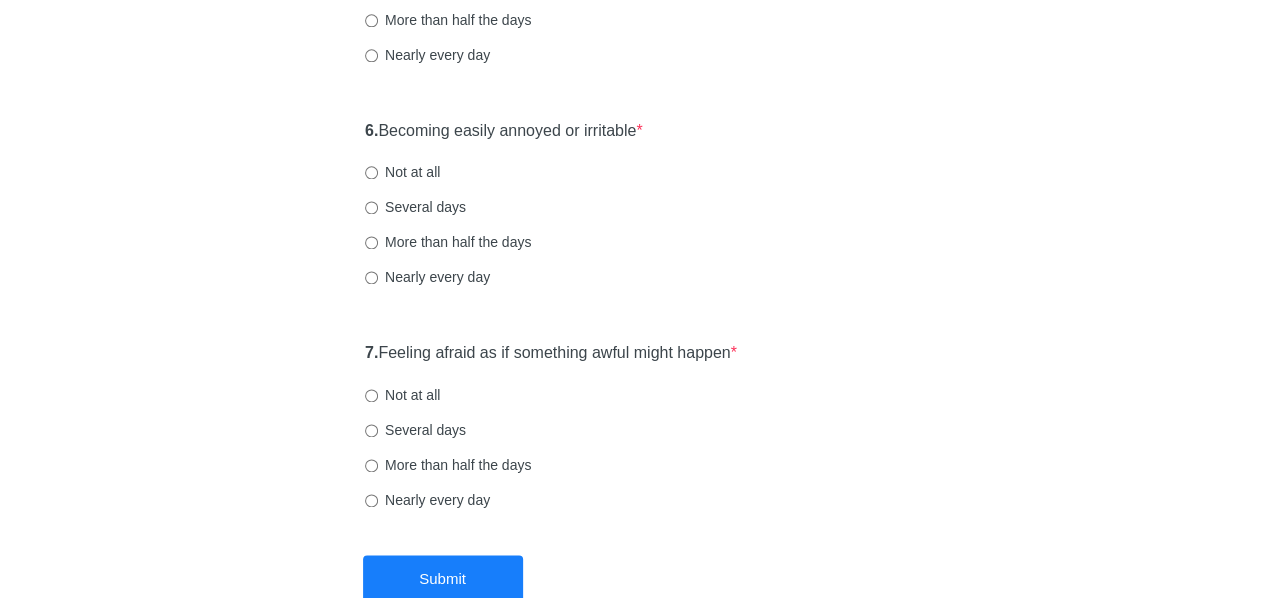 scroll, scrollTop: 1264, scrollLeft: 0, axis: vertical 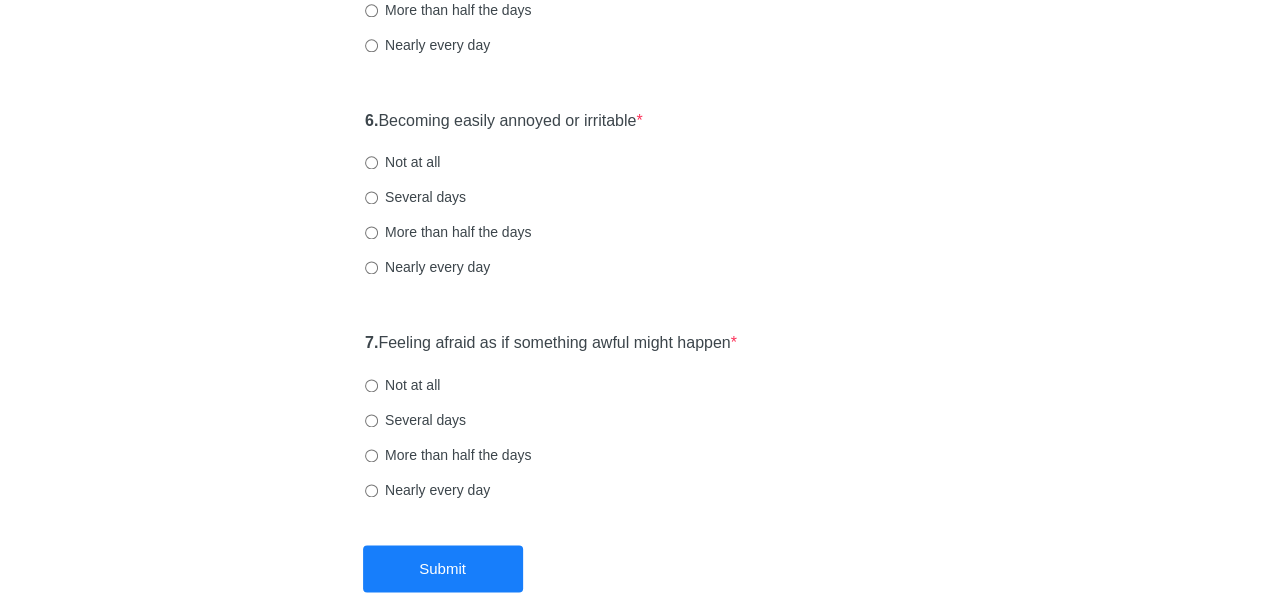 click on "Several days" at bounding box center (415, 197) 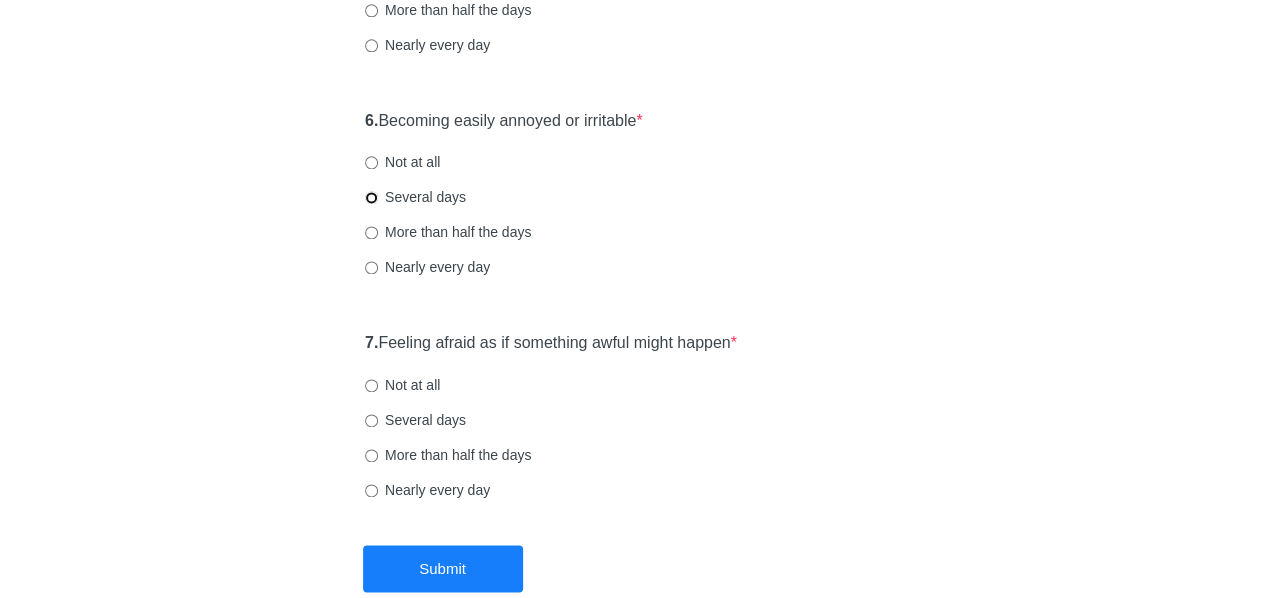 click on "Several days" at bounding box center [371, 197] 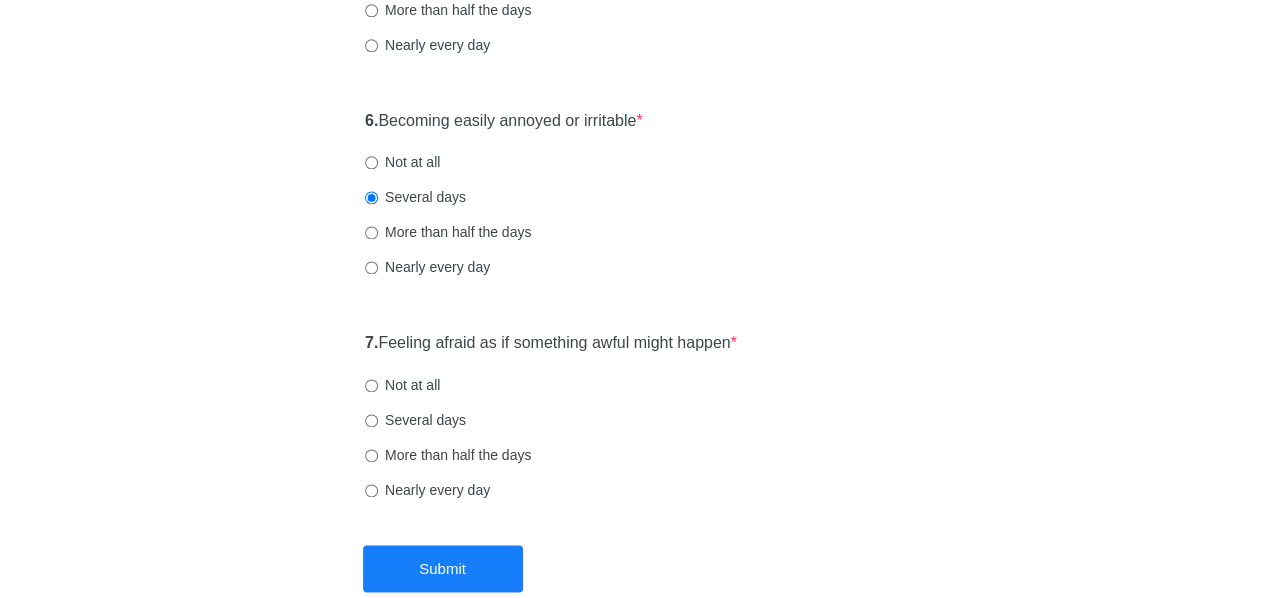 click on "General Anxiety Disorder Over the last 2 weeks, how often have you been bothered by any of the following problems? 1.  Feeling nervous, anxious, or on edge  * Not at all Several days More than half the days Nearly every day 2.  Not being able to stop or control worrying  * Not at all Several days More than half the days Nearly every day 3.  Worrying too much about different things  * Not at all Several days More than half the days Nearly every day 4.  Trouble relaxing  * Not at all Several days More than half the days Nearly every day 5.  Being so restless that it's hard to sit still  * Not at all Several days More than half the days Nearly every day 6.  Becoming easily annoyed or irritable  * Not at all Several days More than half the days Nearly every day 7.  Feeling afraid as if something awful might happen  * Not at all Several days More than half the days Nearly every day" at bounding box center [633, -324] 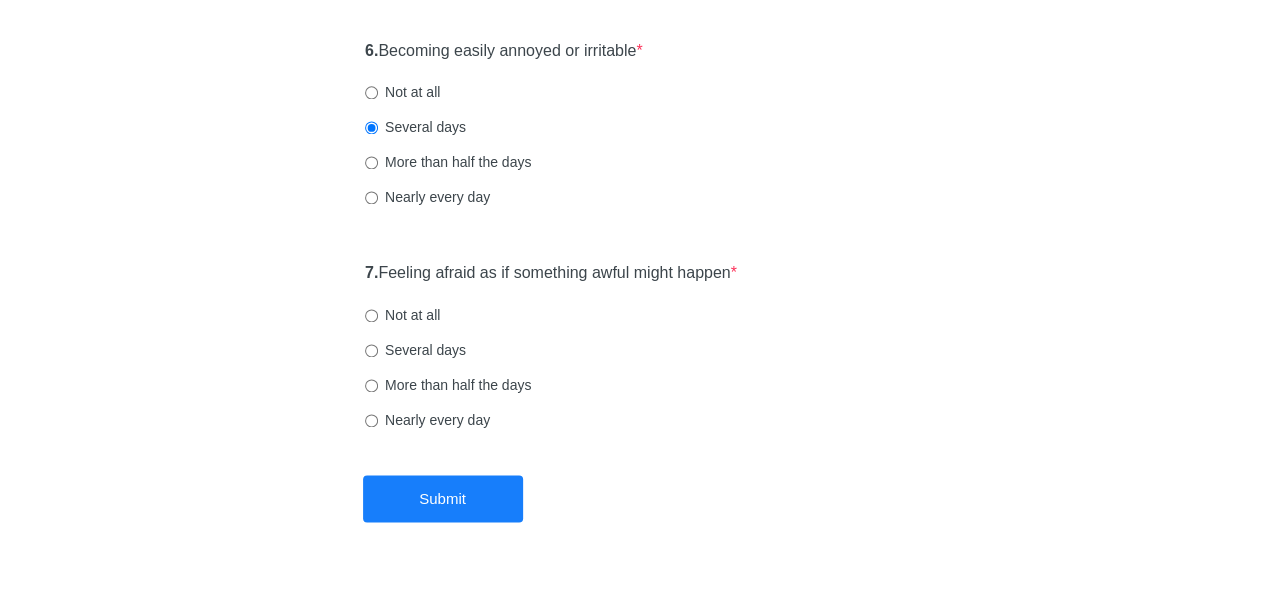 scroll, scrollTop: 1378, scrollLeft: 0, axis: vertical 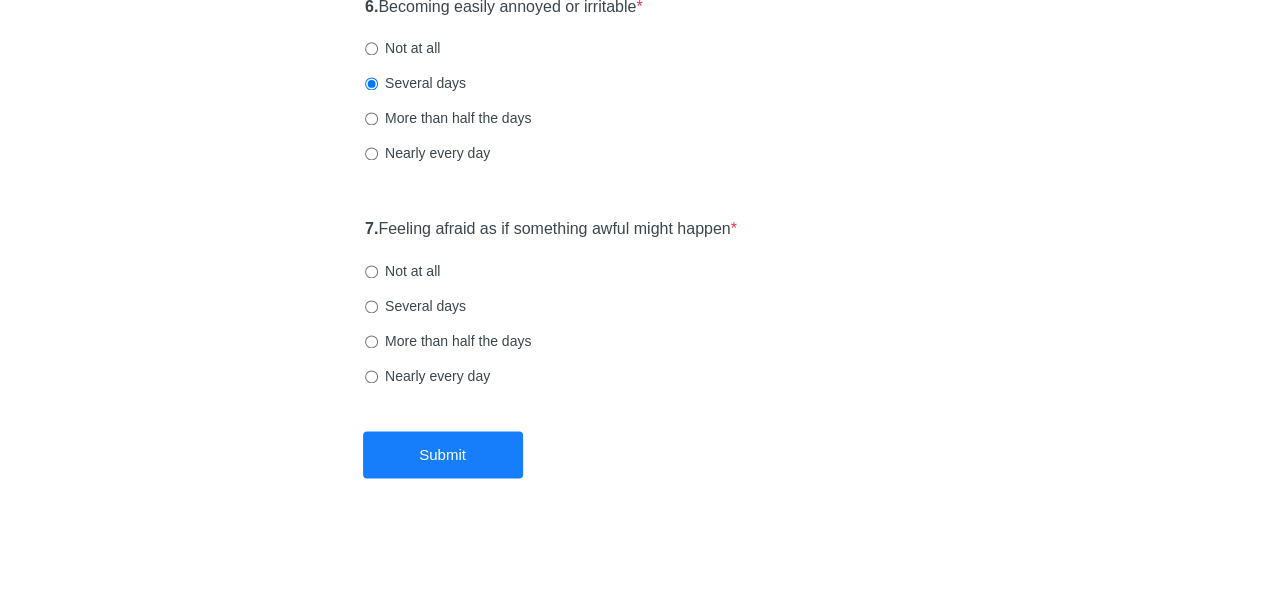click on "General Anxiety Disorder Over the last 2 weeks, how often have you been bothered by any of the following problems? 1.  Feeling nervous, anxious, or on edge  * Not at all Several days More than half the days Nearly every day 2.  Not being able to stop or control worrying  * Not at all Several days More than half the days Nearly every day 3.  Worrying too much about different things  * Not at all Several days More than half the days Nearly every day 4.  Trouble relaxing  * Not at all Several days More than half the days Nearly every day 5.  Being so restless that it's hard to sit still  * Not at all Several days More than half the days Nearly every day 6.  Becoming easily annoyed or irritable  * Not at all Several days More than half the days Nearly every day 7.  Feeling afraid as if something awful might happen  * Not at all Several days More than half the days Nearly every day" at bounding box center [633, -438] 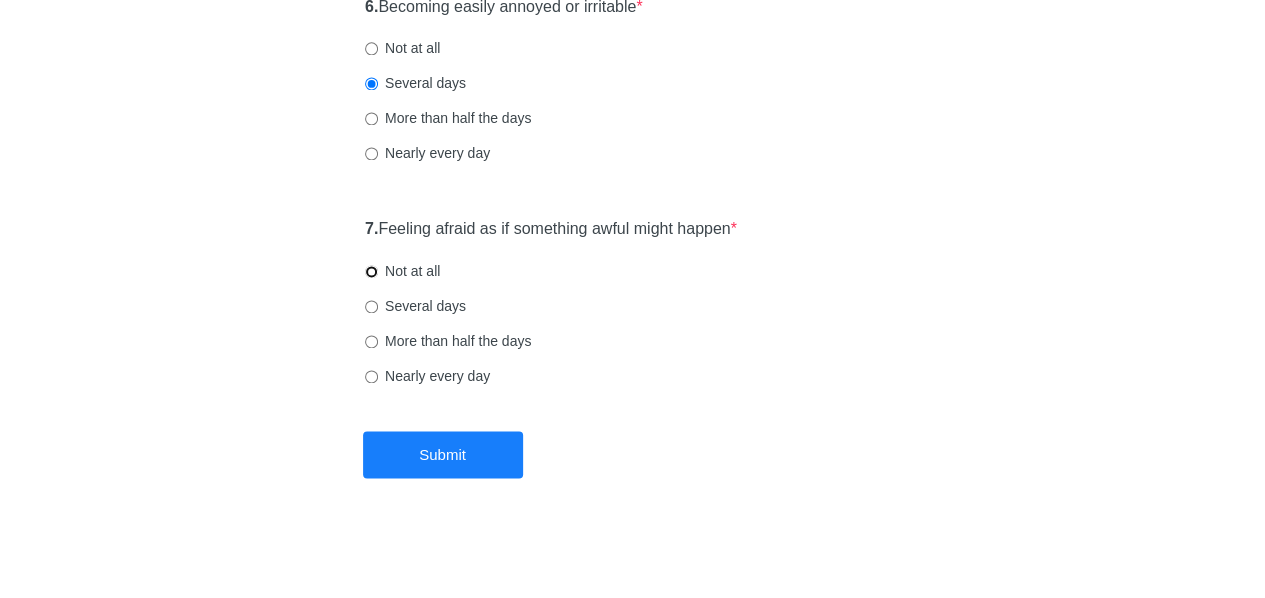 radio on "true" 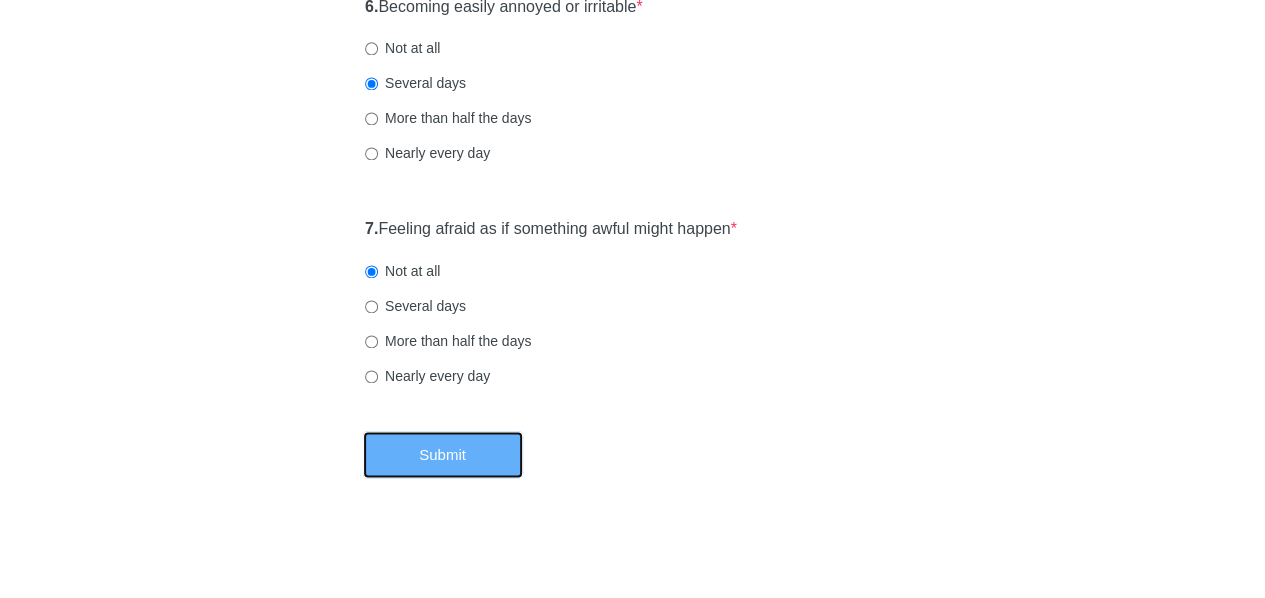 click on "Submit" at bounding box center [443, 454] 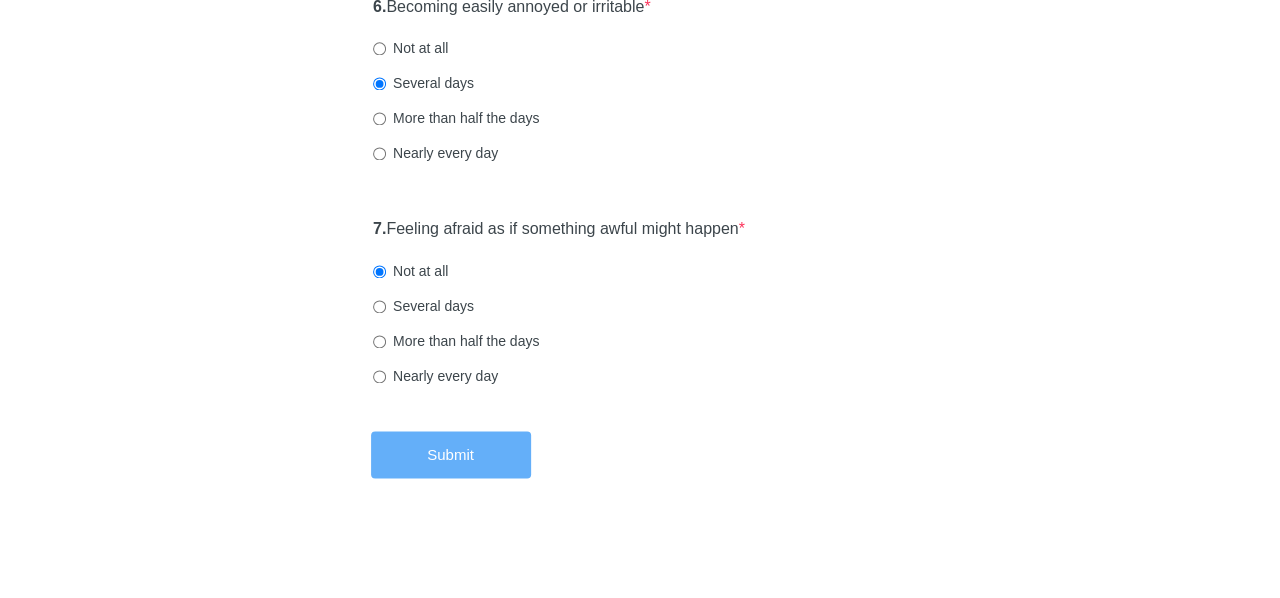 scroll, scrollTop: 0, scrollLeft: 0, axis: both 